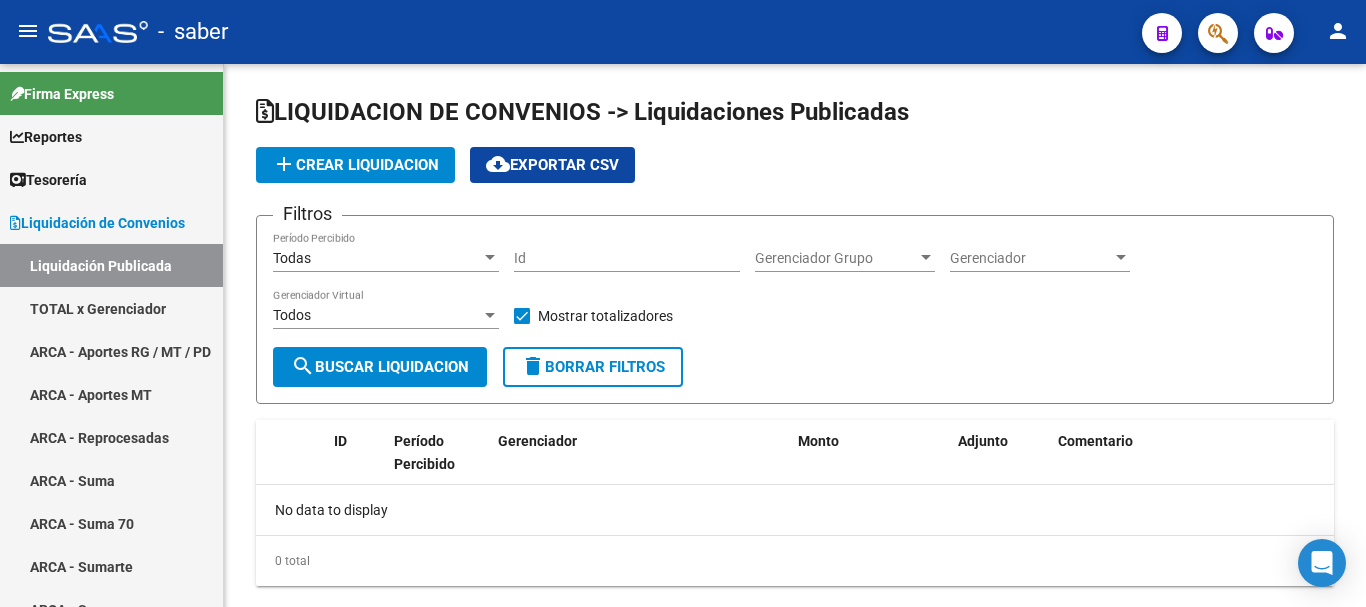 scroll, scrollTop: 0, scrollLeft: 0, axis: both 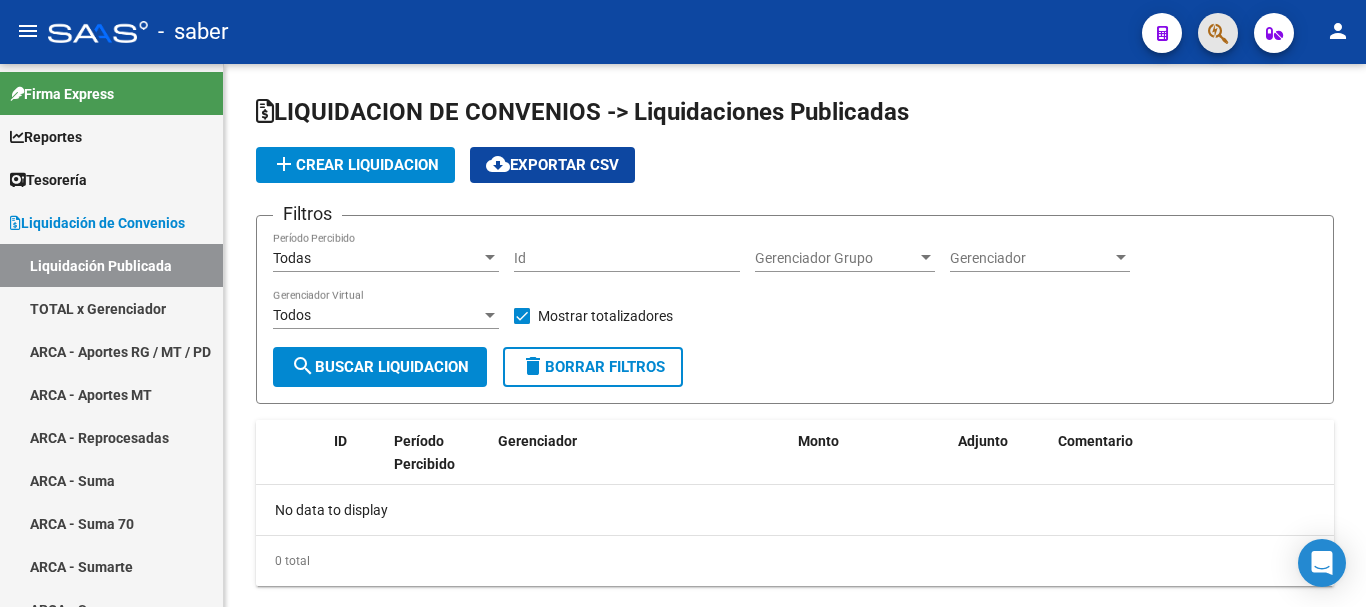 click 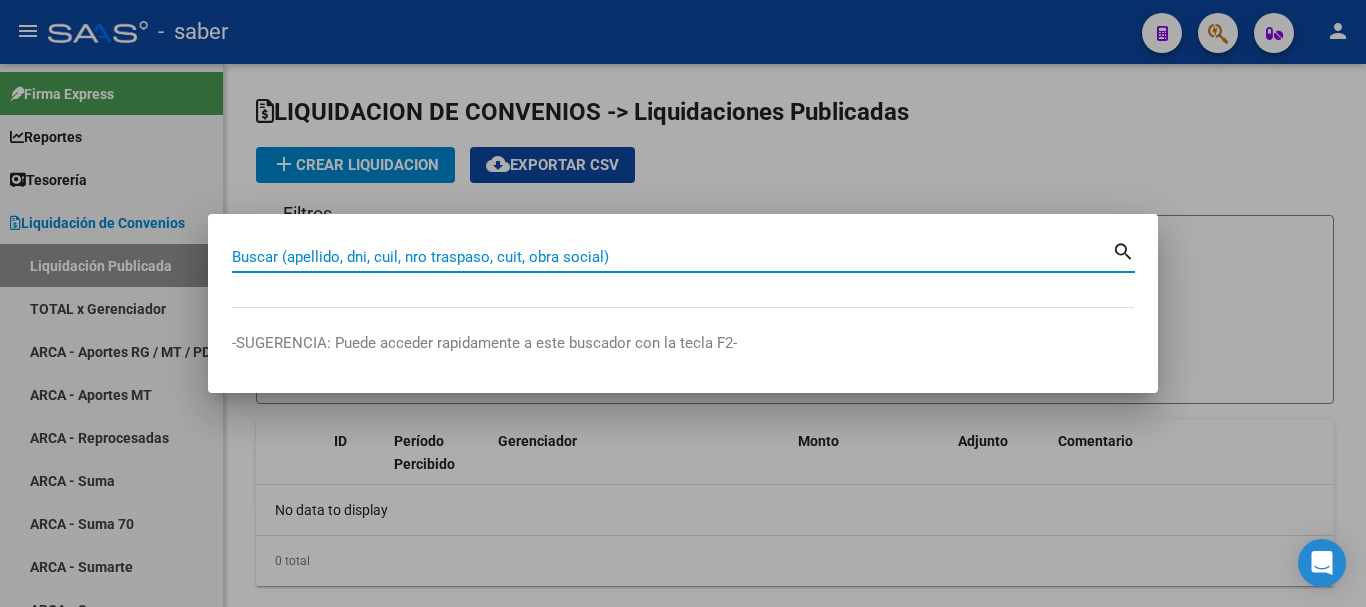 click on "Buscar (apellido, dni, cuil, nro traspaso, cuit, obra social)" at bounding box center [672, 257] 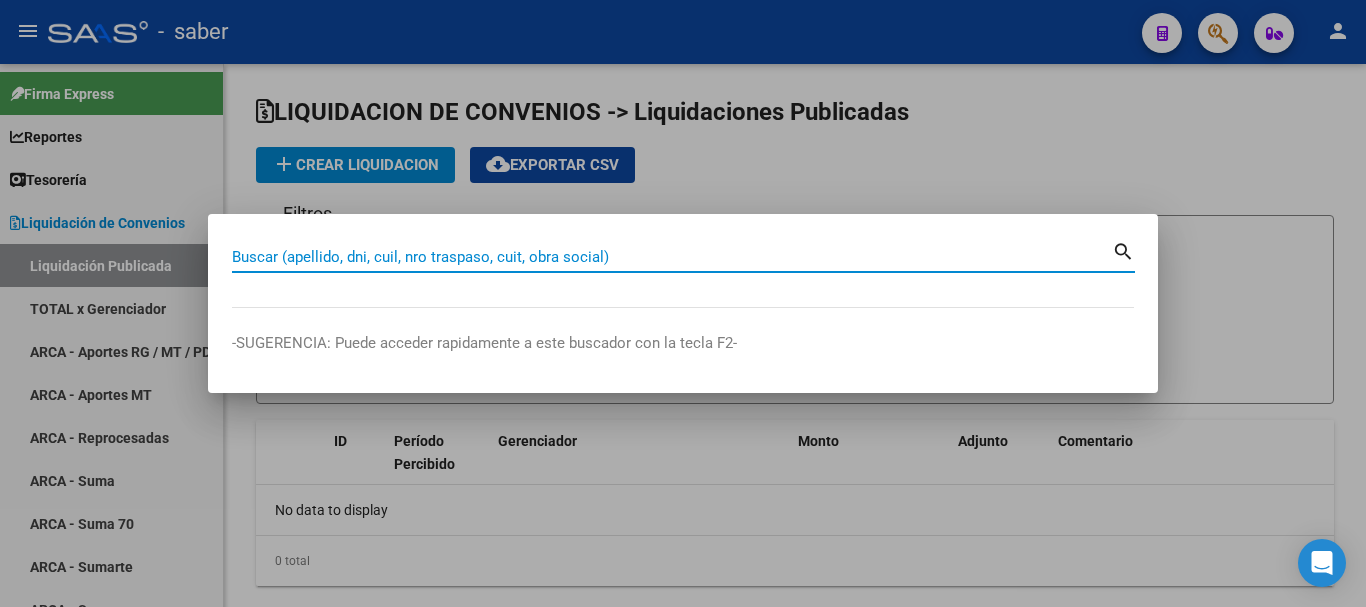 paste on "[CUIT]" 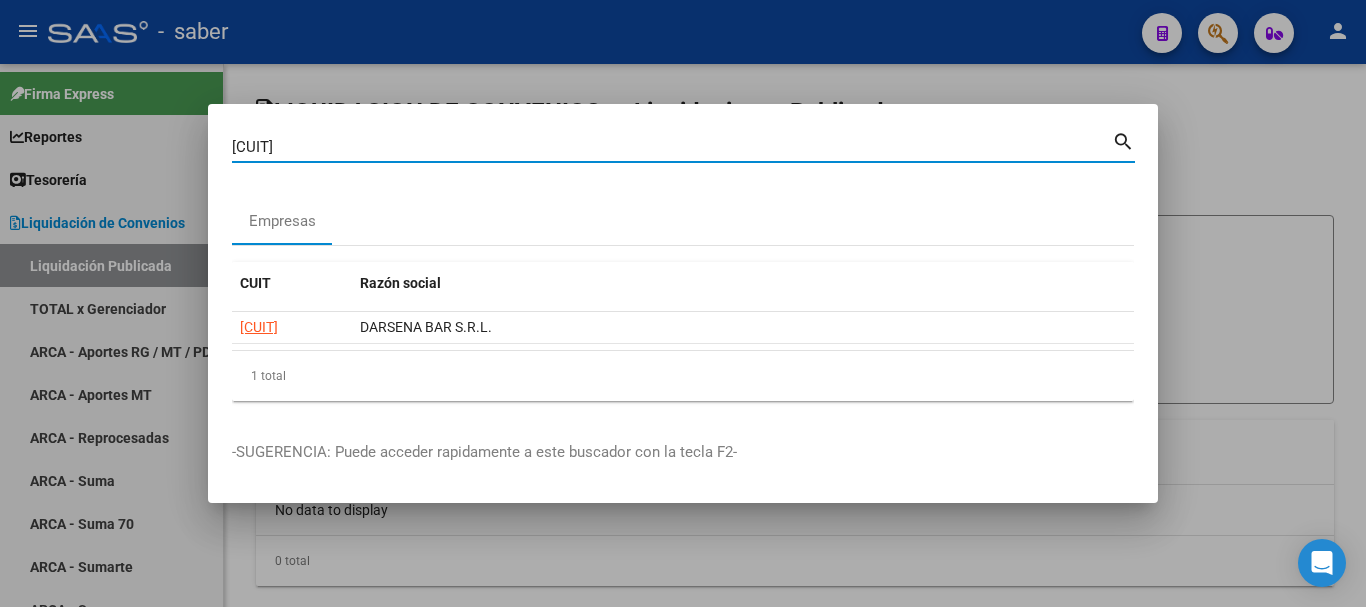 click on "[CUIT]" at bounding box center [672, 147] 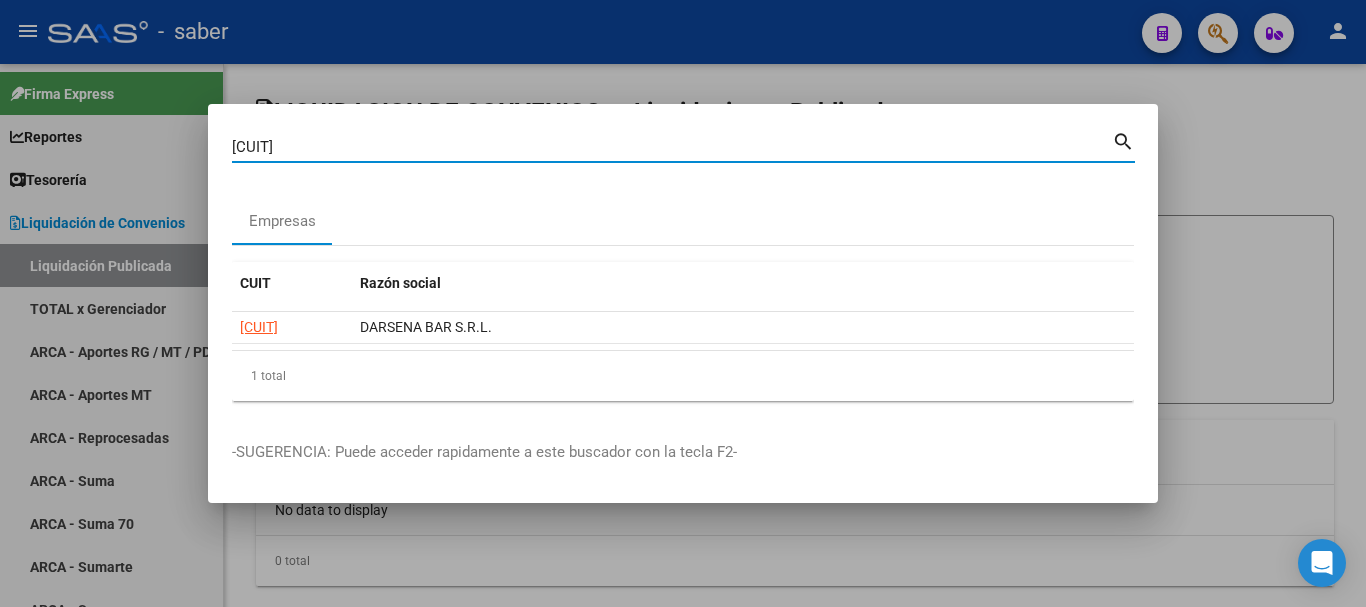 paste on "[NUMBER]" 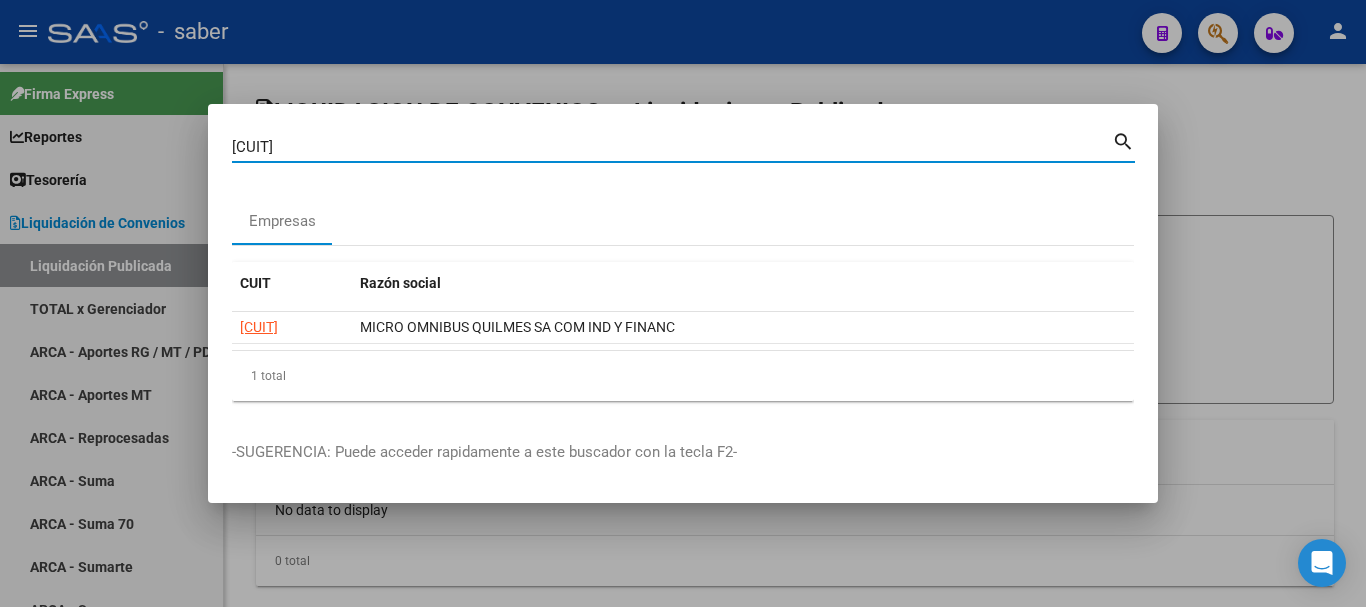 click on "[CUIT]" at bounding box center (672, 147) 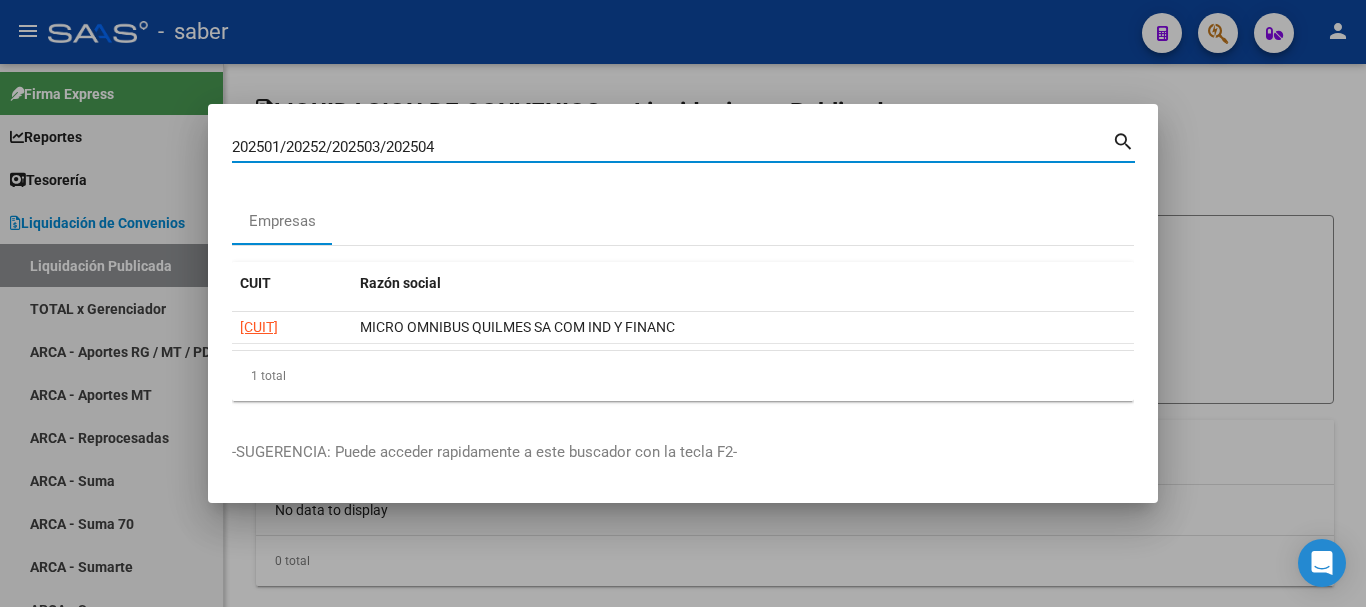 click on "202501/20252/202503/202504" at bounding box center [672, 147] 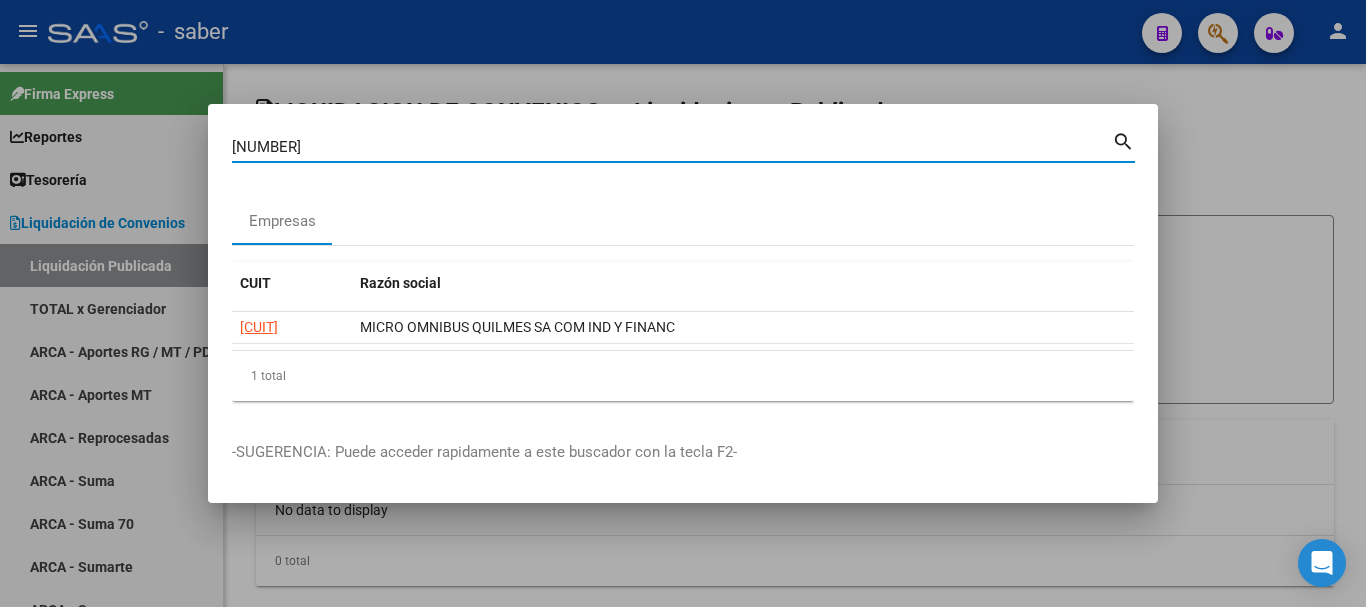 type on "[NUMBER]" 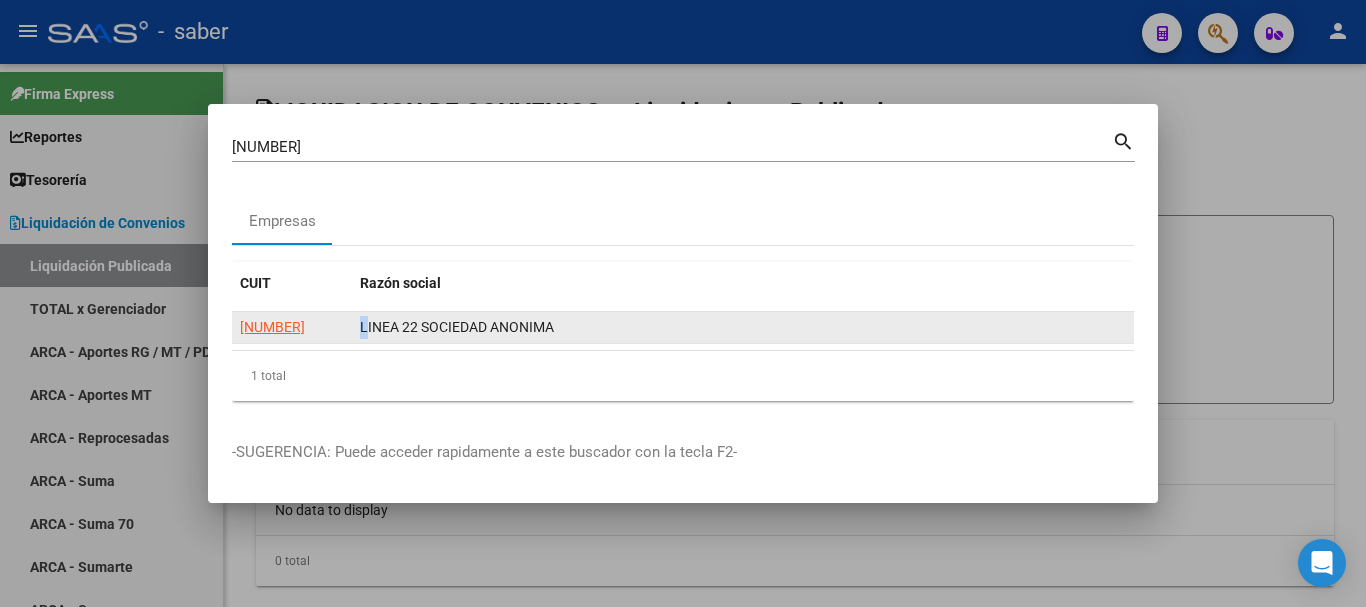 drag, startPoint x: 398, startPoint y: 325, endPoint x: 353, endPoint y: 325, distance: 45 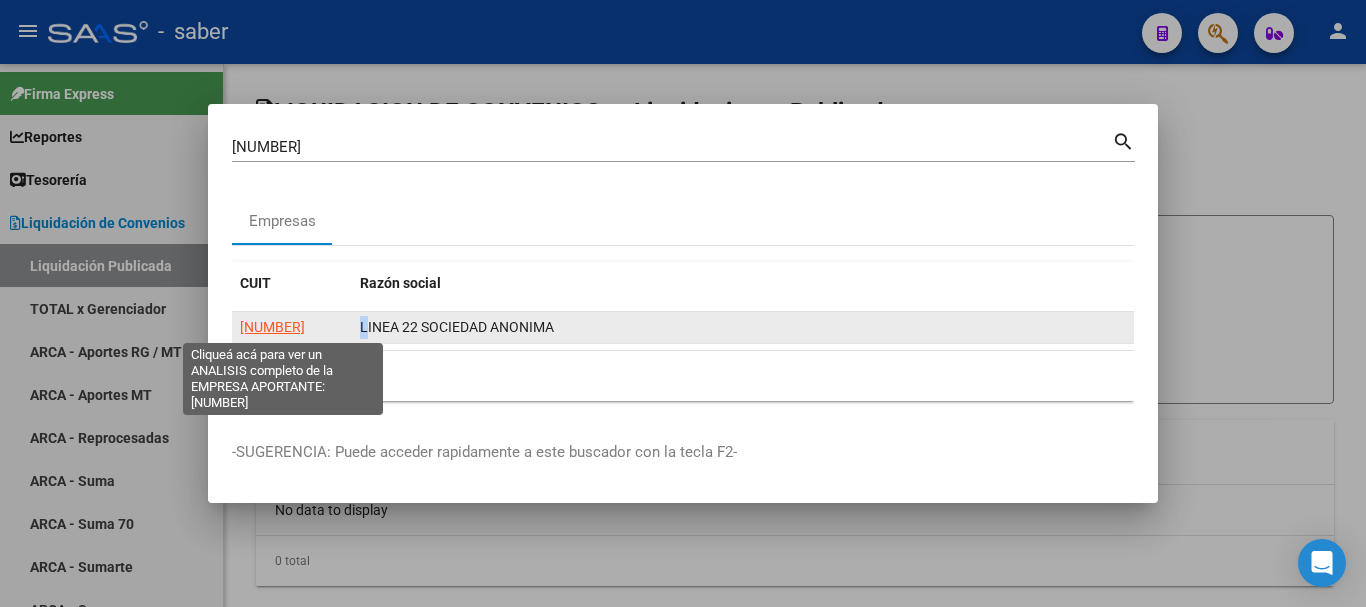 click on "[NUMBER]" 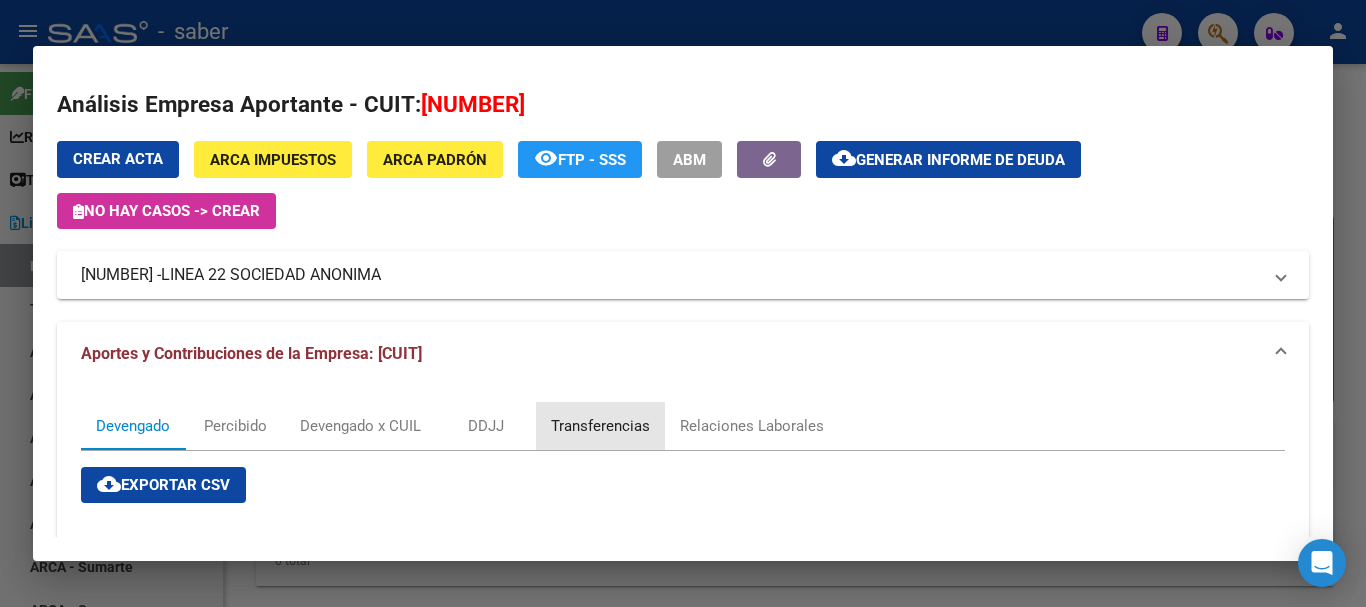 click on "Transferencias" at bounding box center [600, 426] 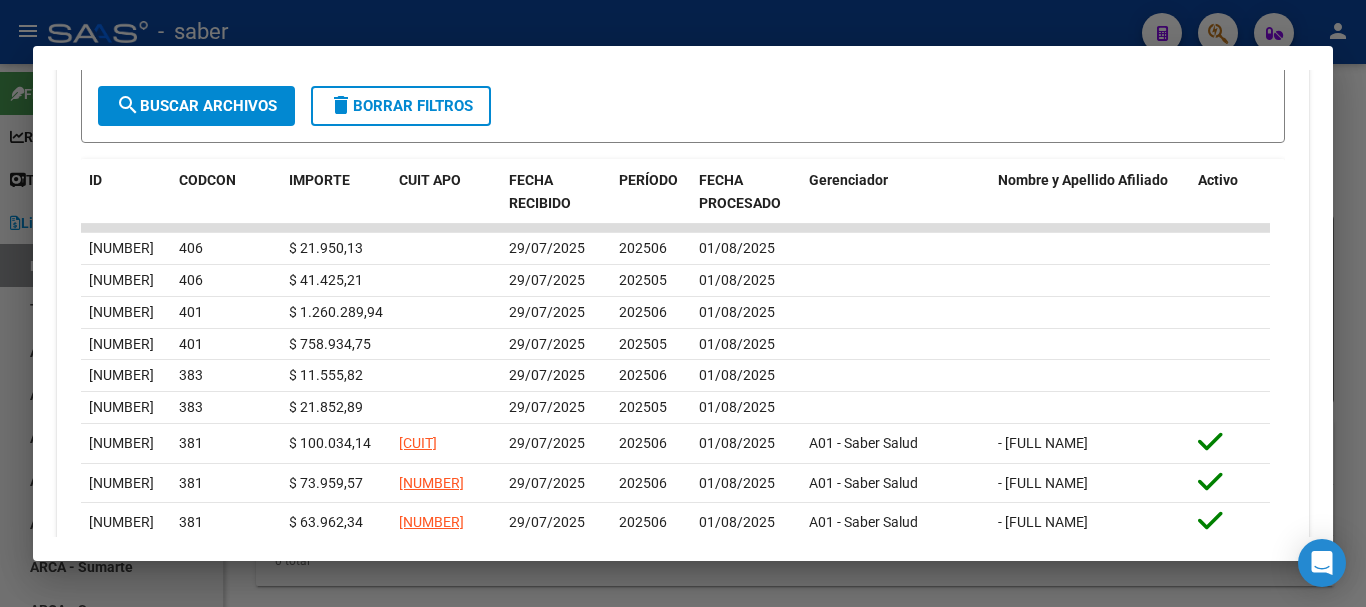 scroll, scrollTop: 700, scrollLeft: 0, axis: vertical 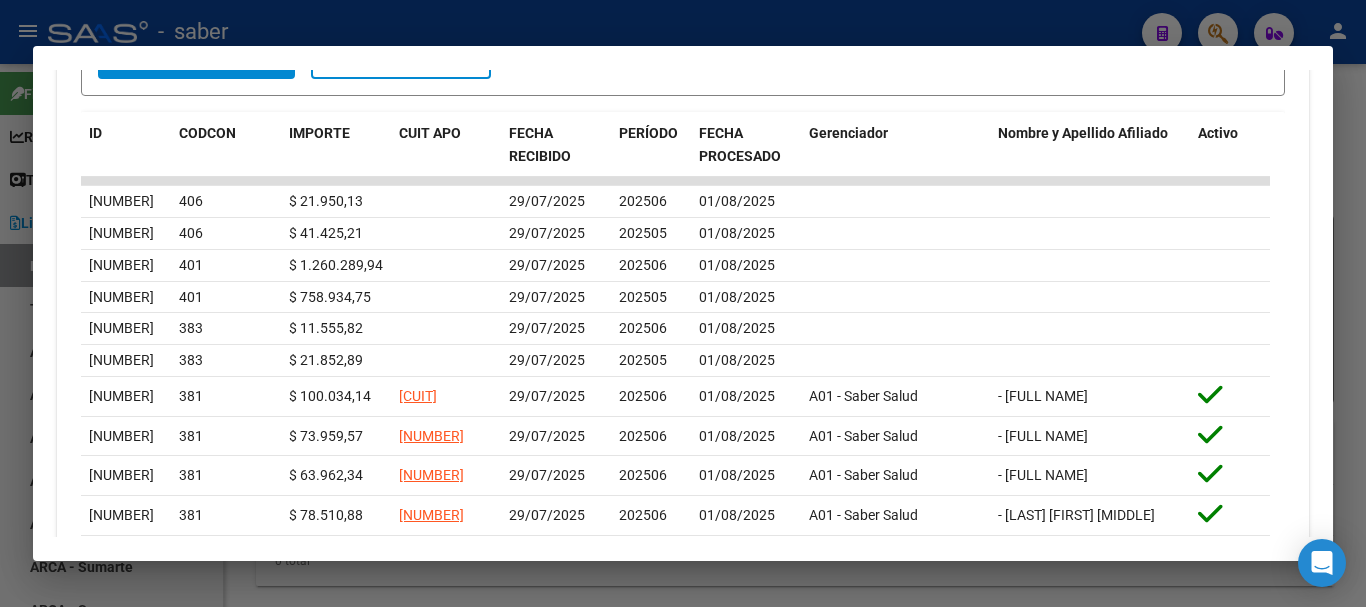 click at bounding box center (683, 303) 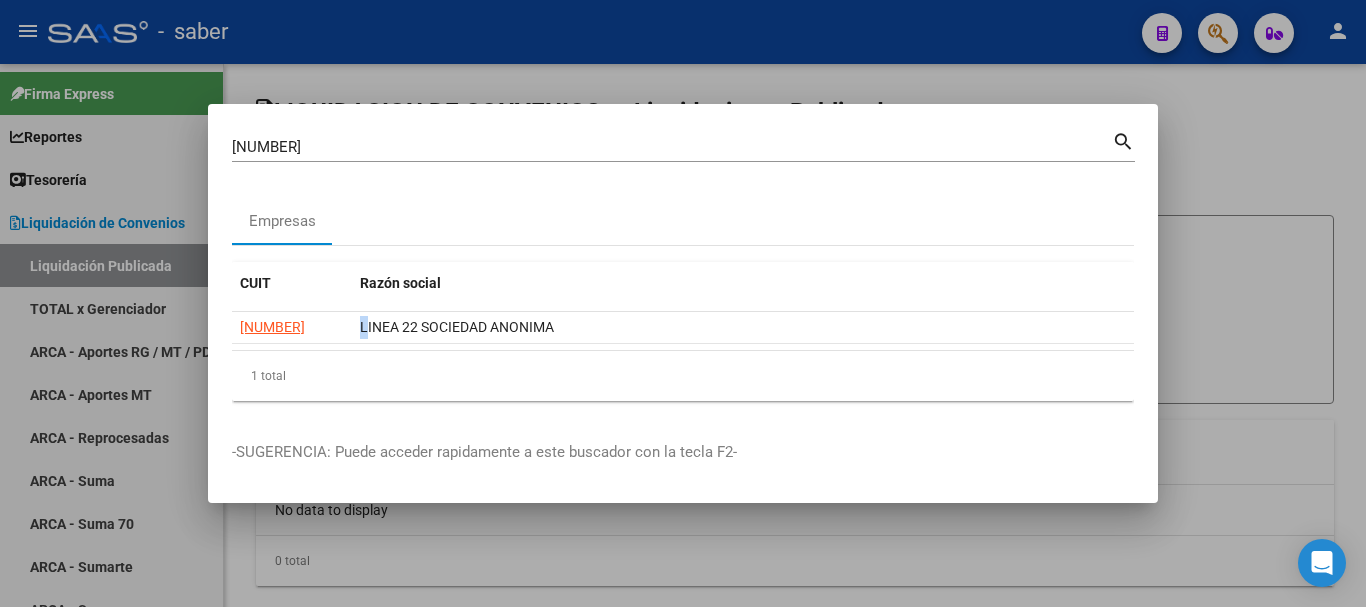 click at bounding box center [683, 303] 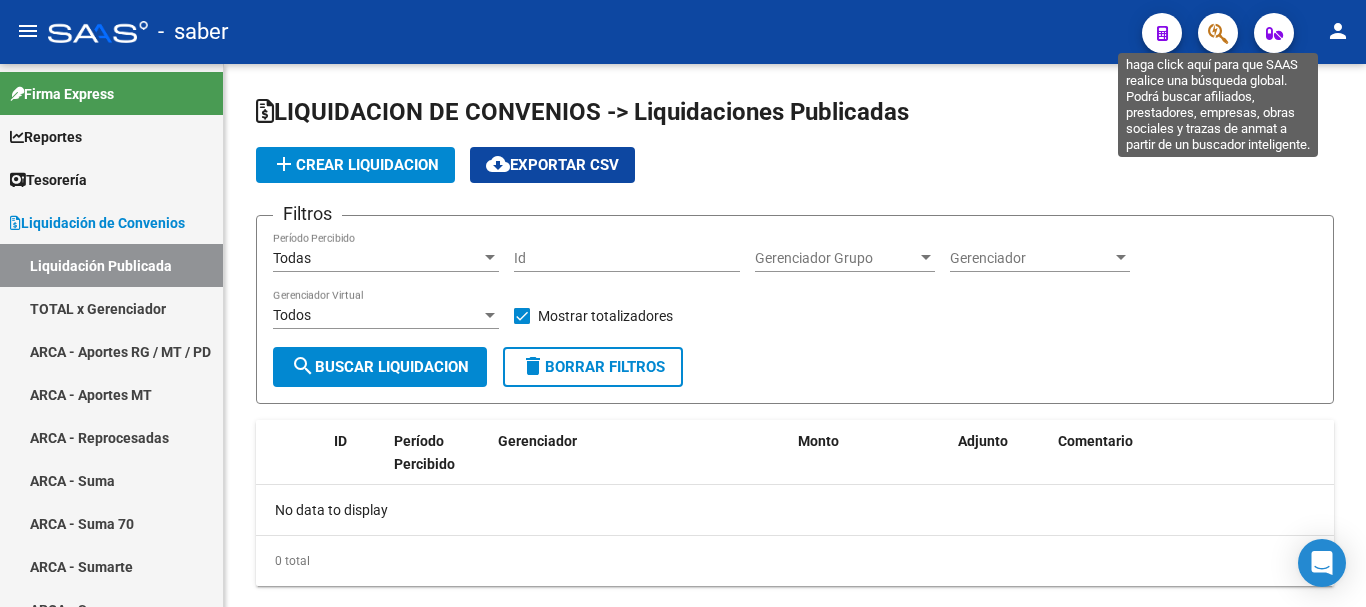 click 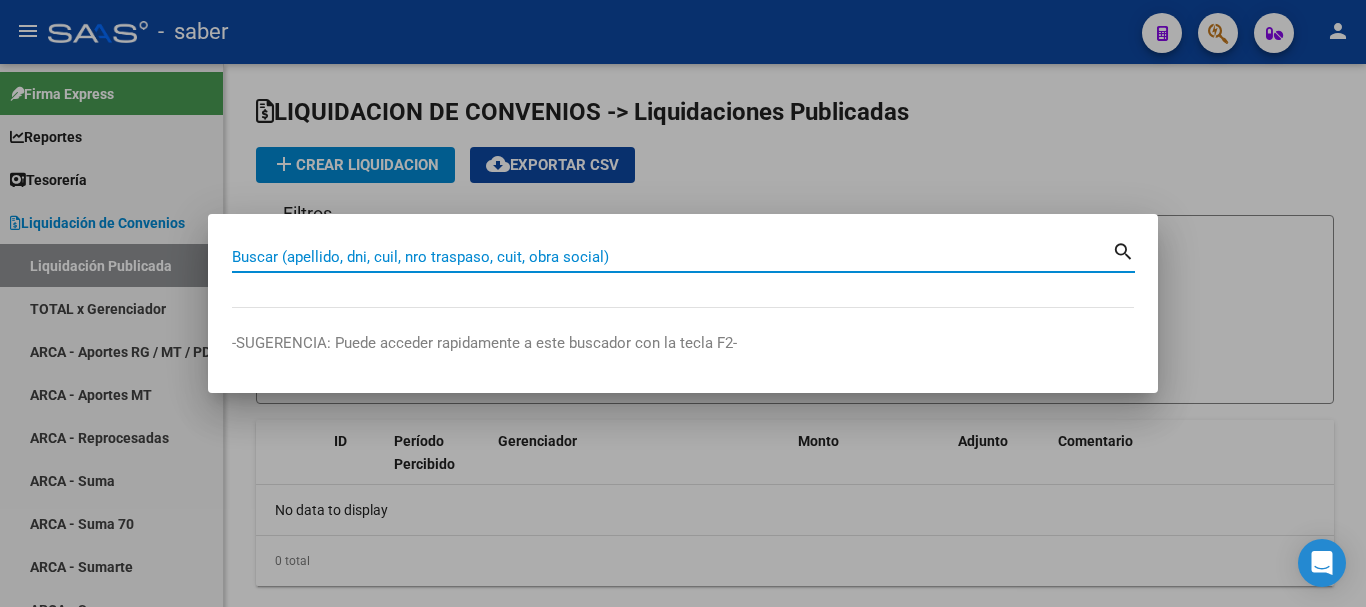 click on "Buscar (apellido, dni, cuil, nro traspaso, cuit, obra social)" at bounding box center (672, 257) 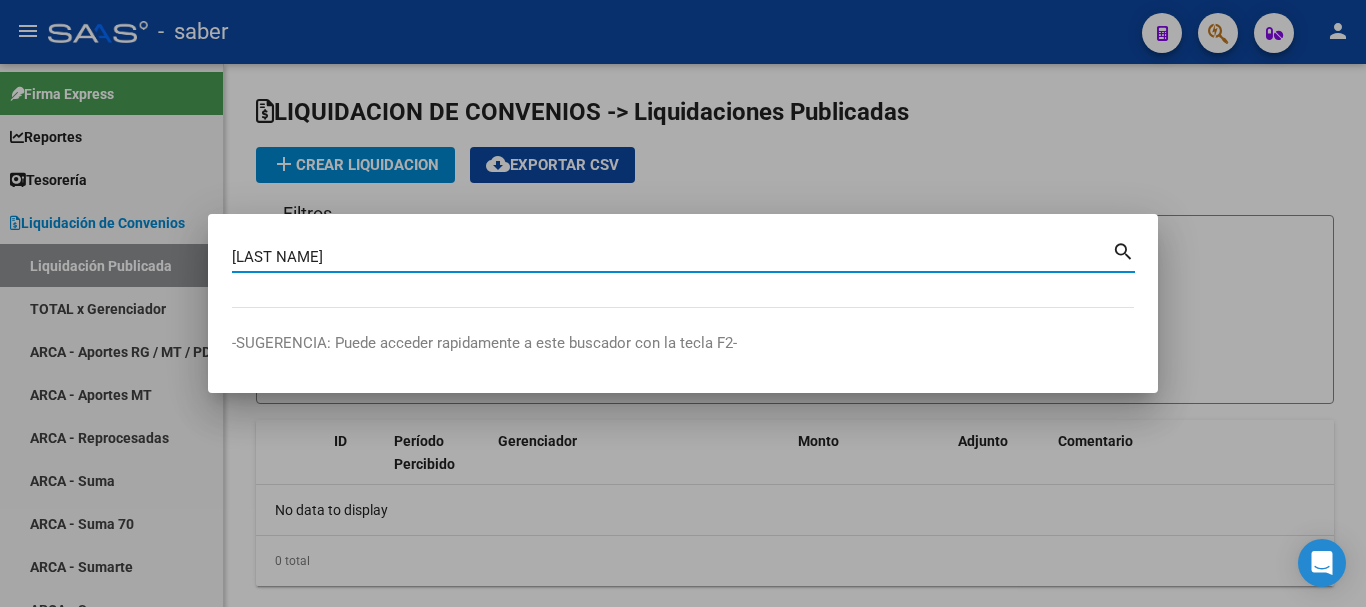 type on "[LAST NAME]" 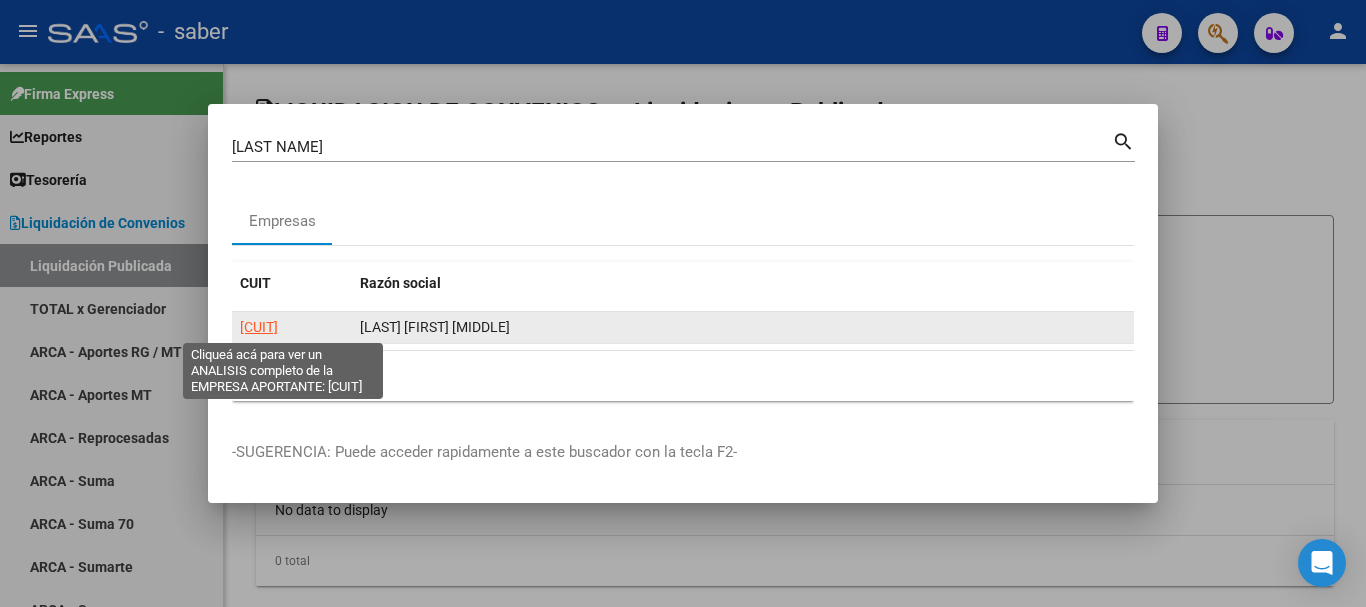 click on "[CUIT]" 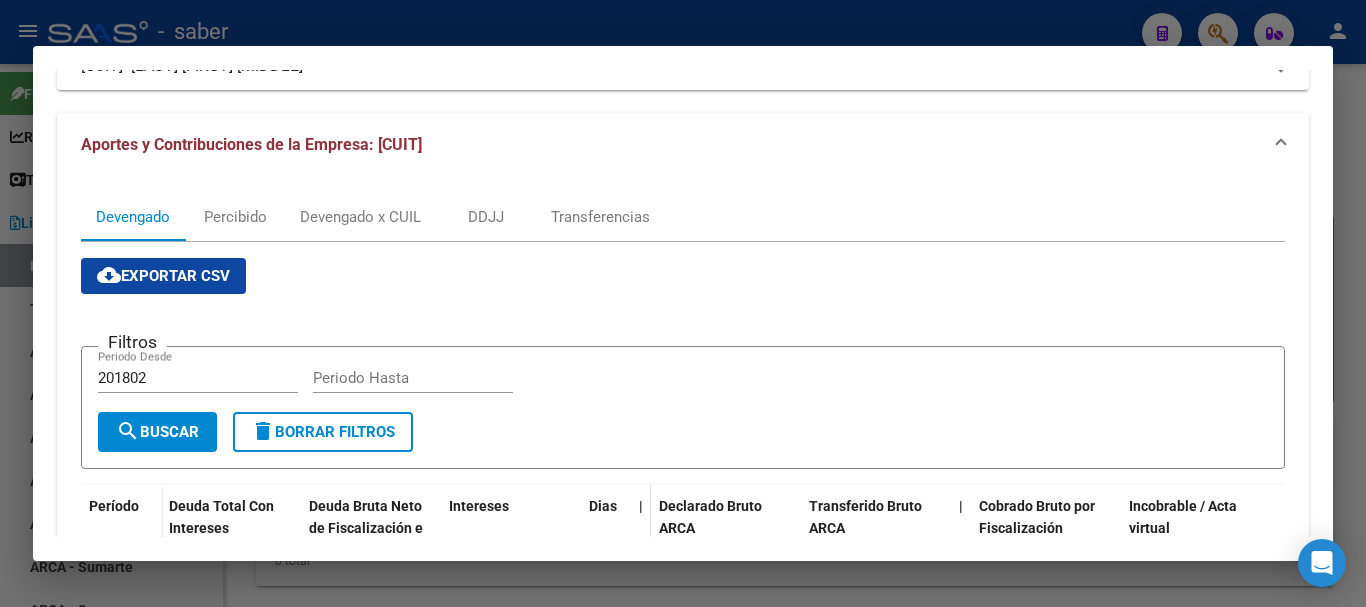 scroll, scrollTop: 0, scrollLeft: 0, axis: both 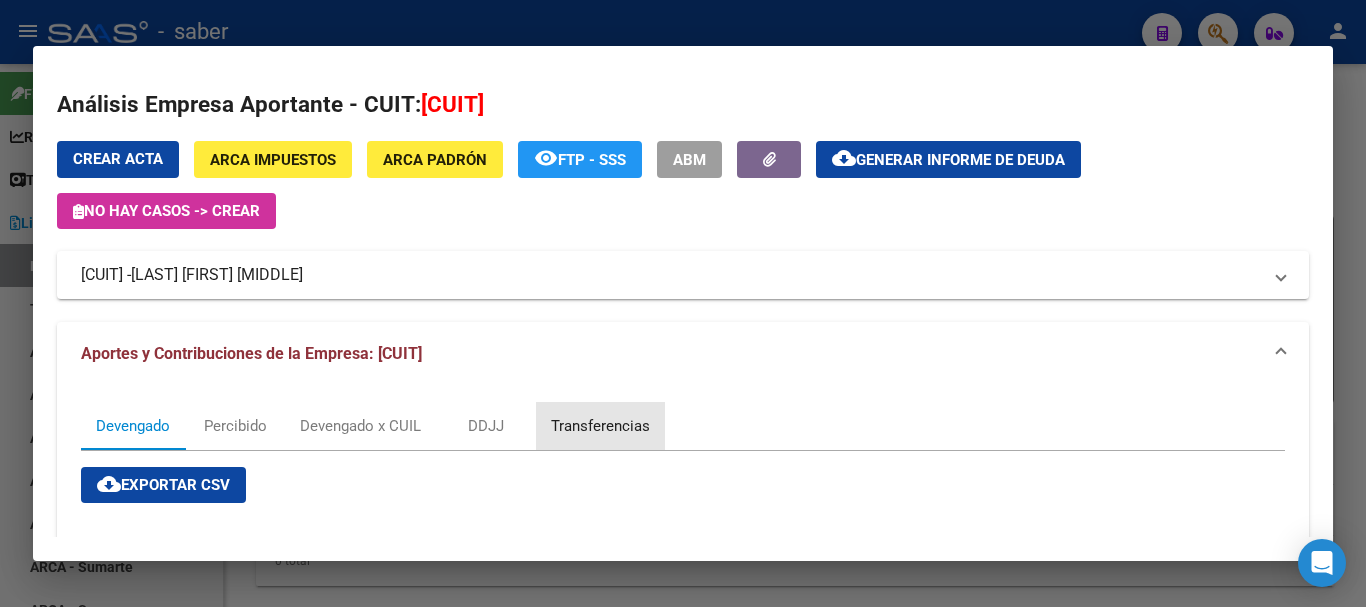 click on "Transferencias" at bounding box center [600, 426] 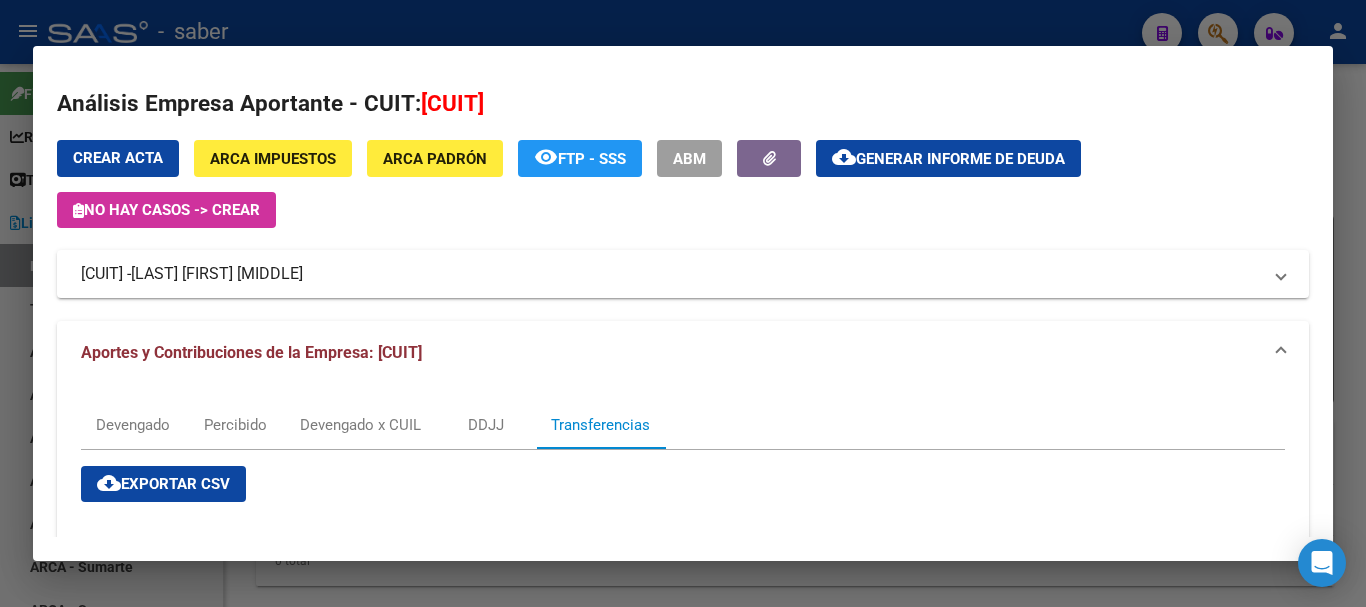 scroll, scrollTop: 0, scrollLeft: 0, axis: both 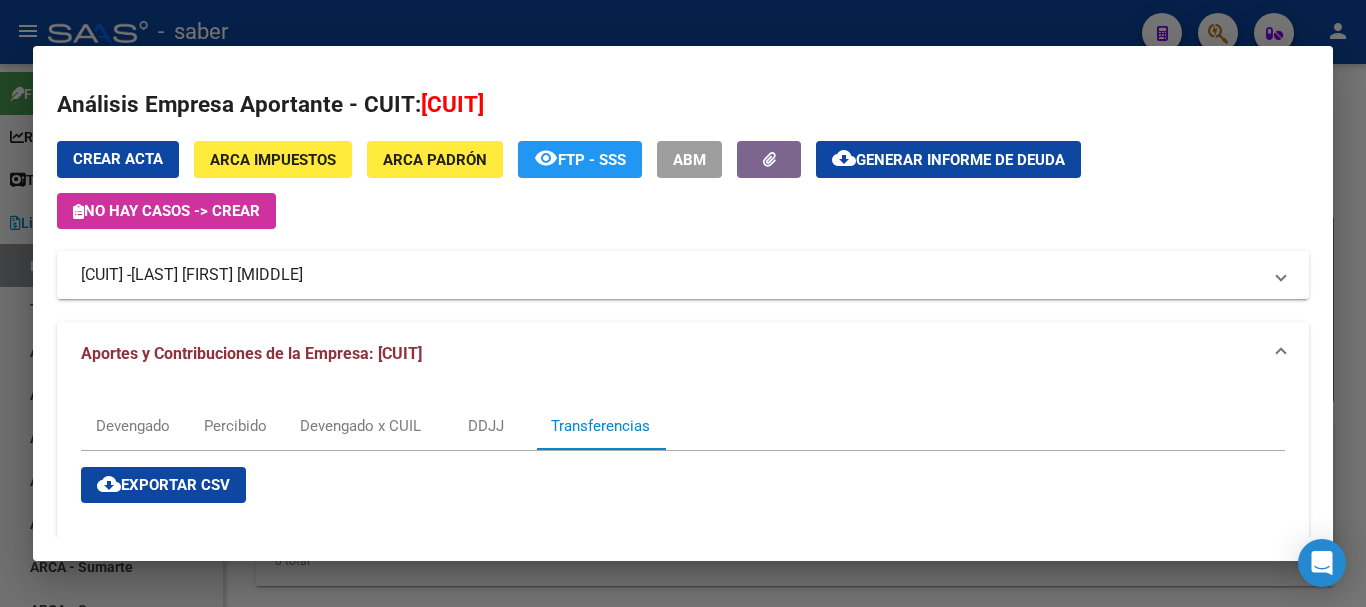drag, startPoint x: 81, startPoint y: 268, endPoint x: 389, endPoint y: 279, distance: 308.19638 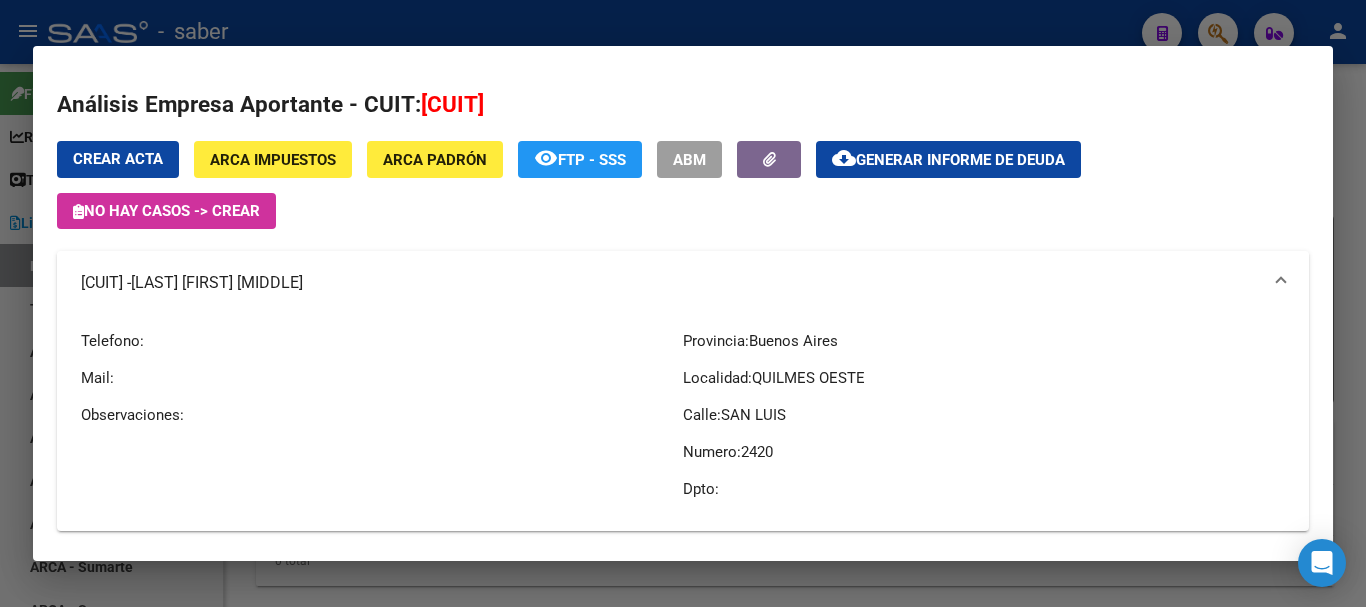 copy on "[CUIT] -   [FULL NAME]" 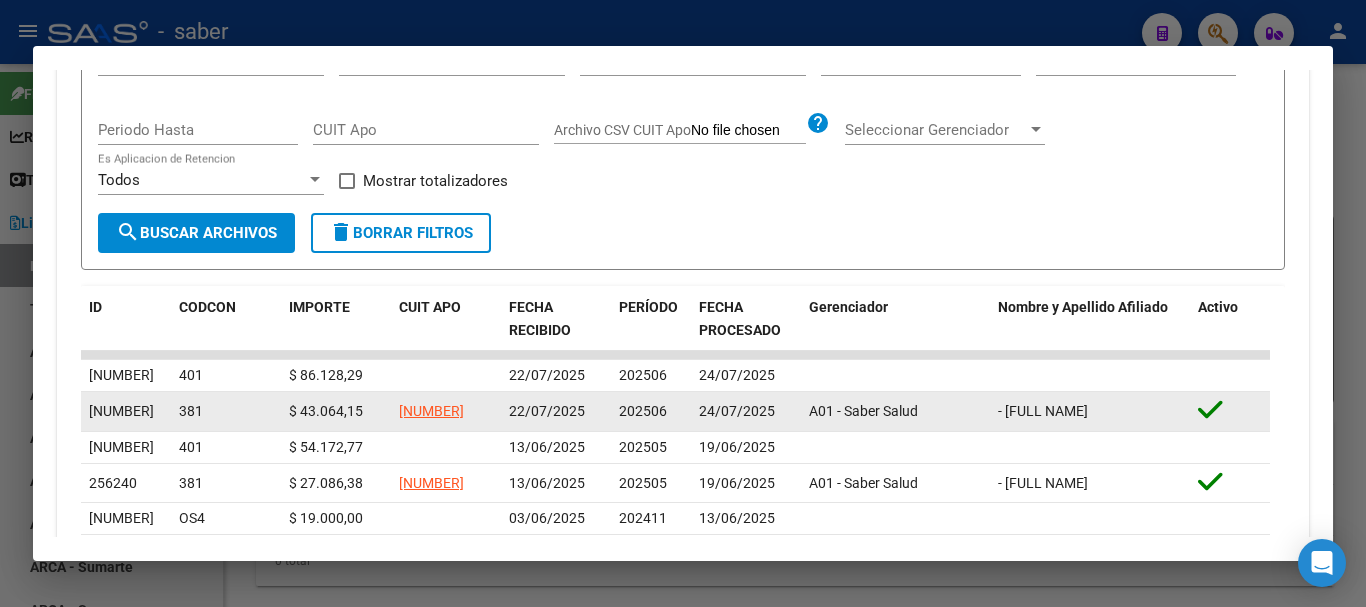 scroll, scrollTop: 800, scrollLeft: 0, axis: vertical 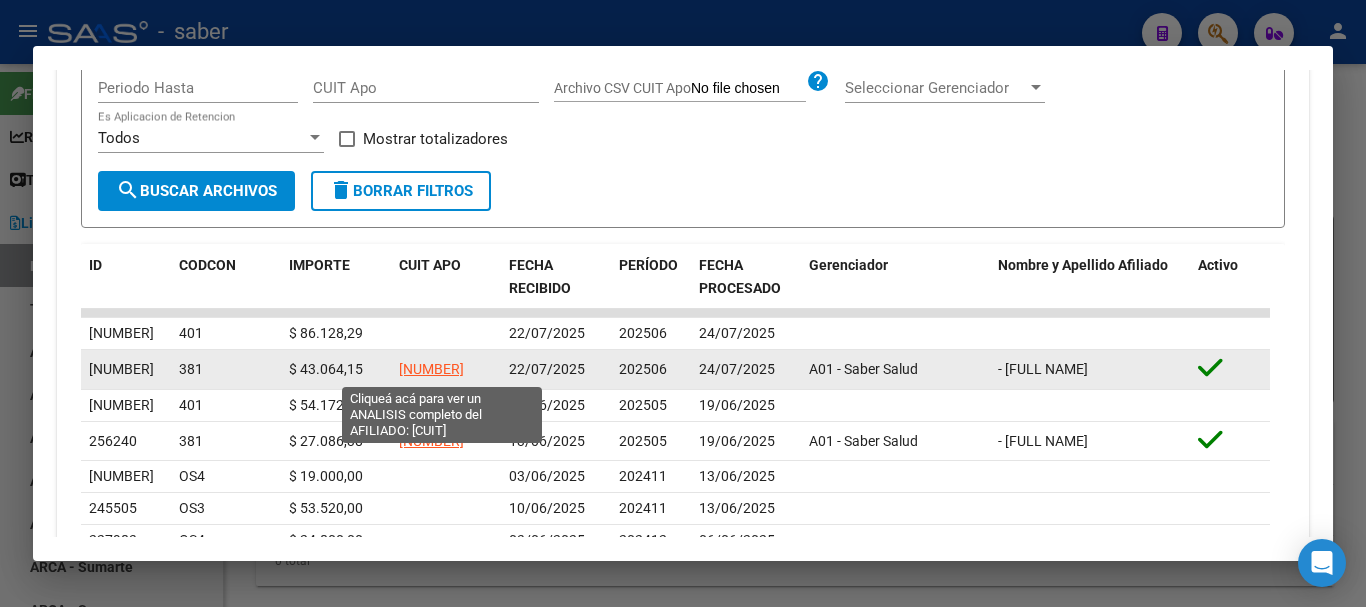 click on "[NUMBER]" 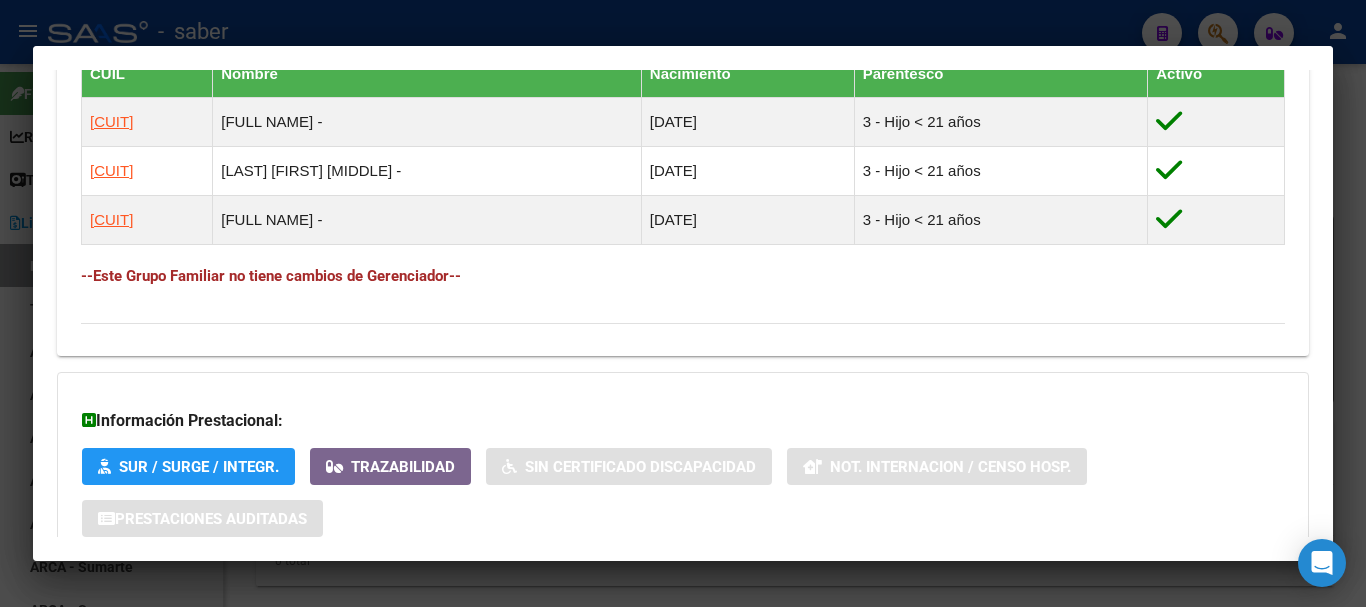scroll, scrollTop: 1272, scrollLeft: 0, axis: vertical 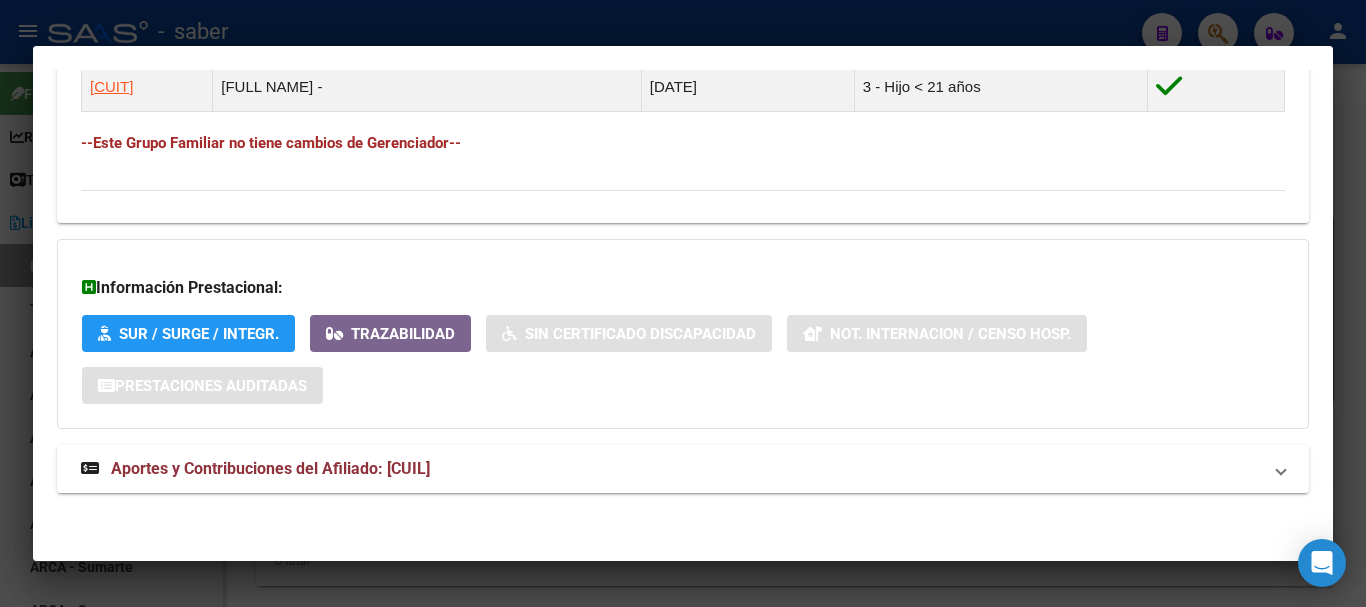 click on "Aportes y Contribuciones del Afiliado: [CUIL]" at bounding box center (270, 468) 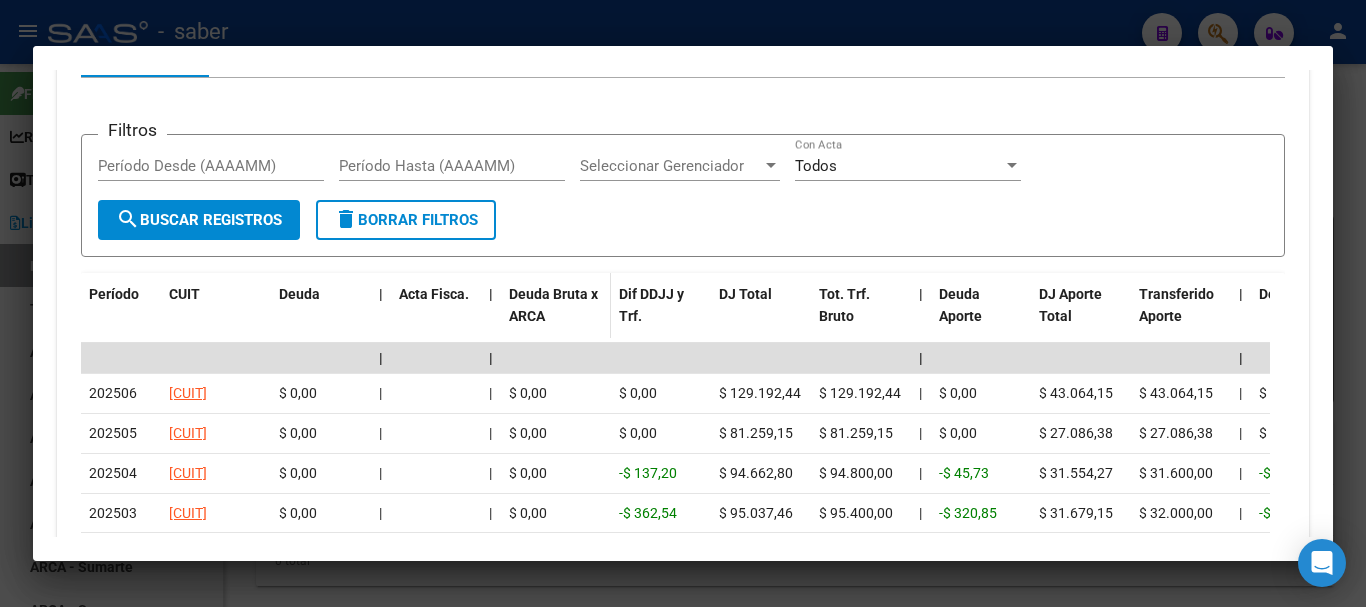 scroll, scrollTop: 2072, scrollLeft: 0, axis: vertical 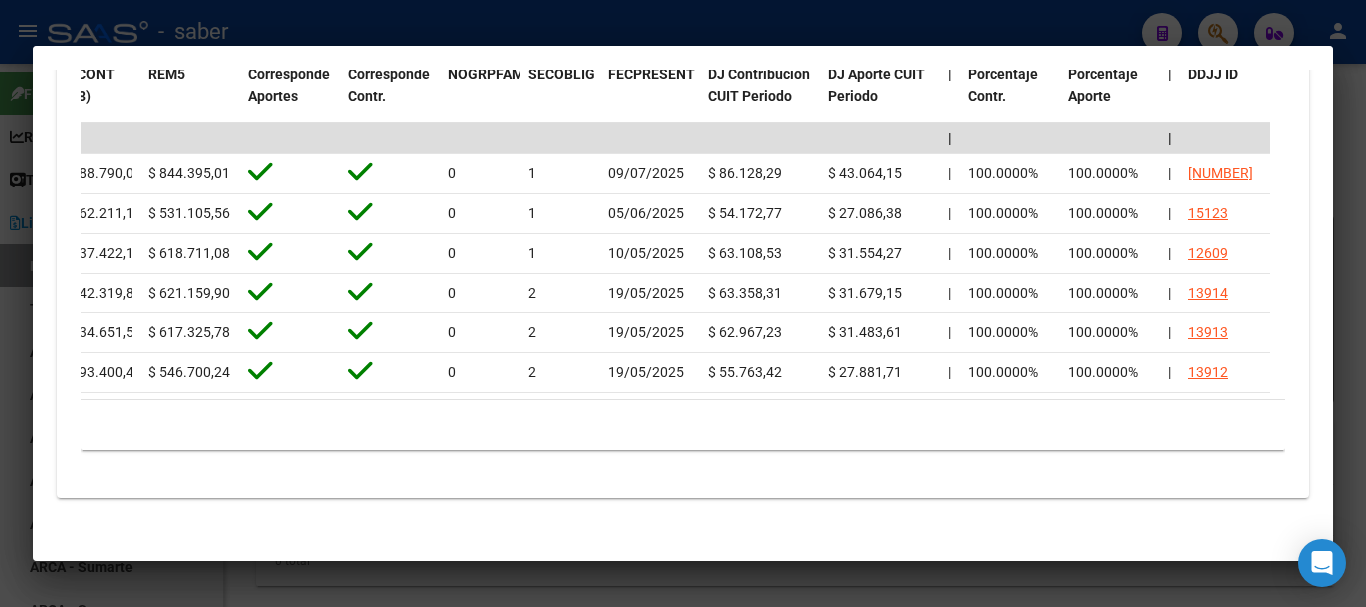 click at bounding box center (683, 303) 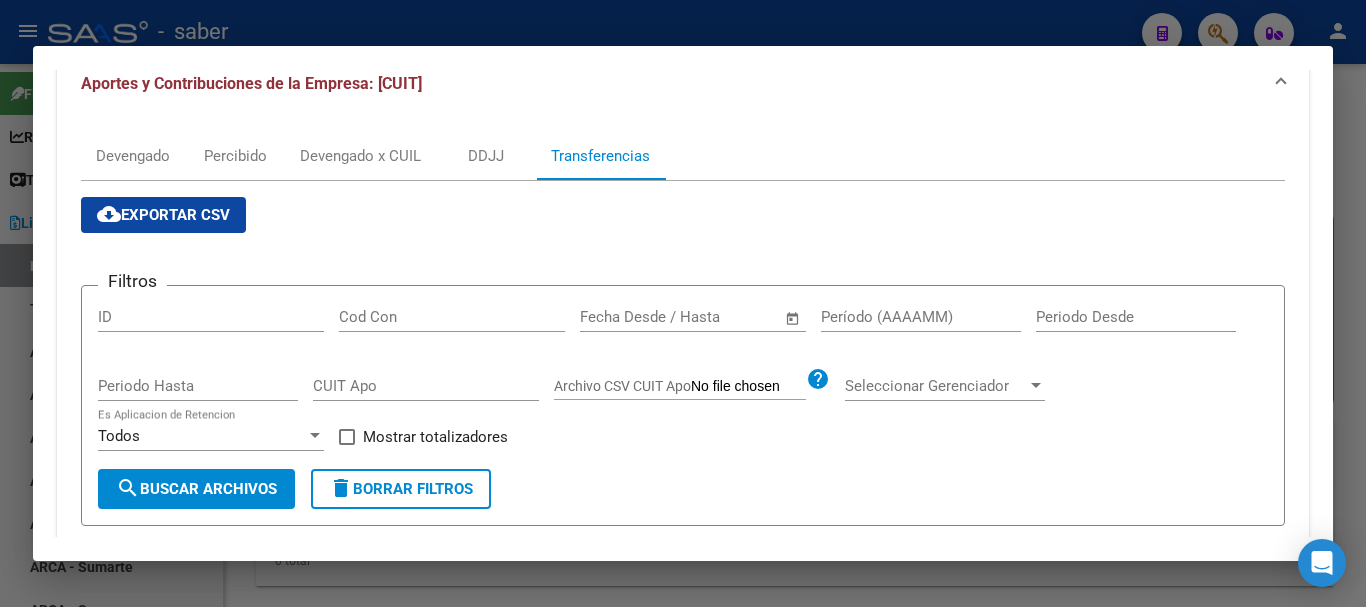scroll, scrollTop: 500, scrollLeft: 0, axis: vertical 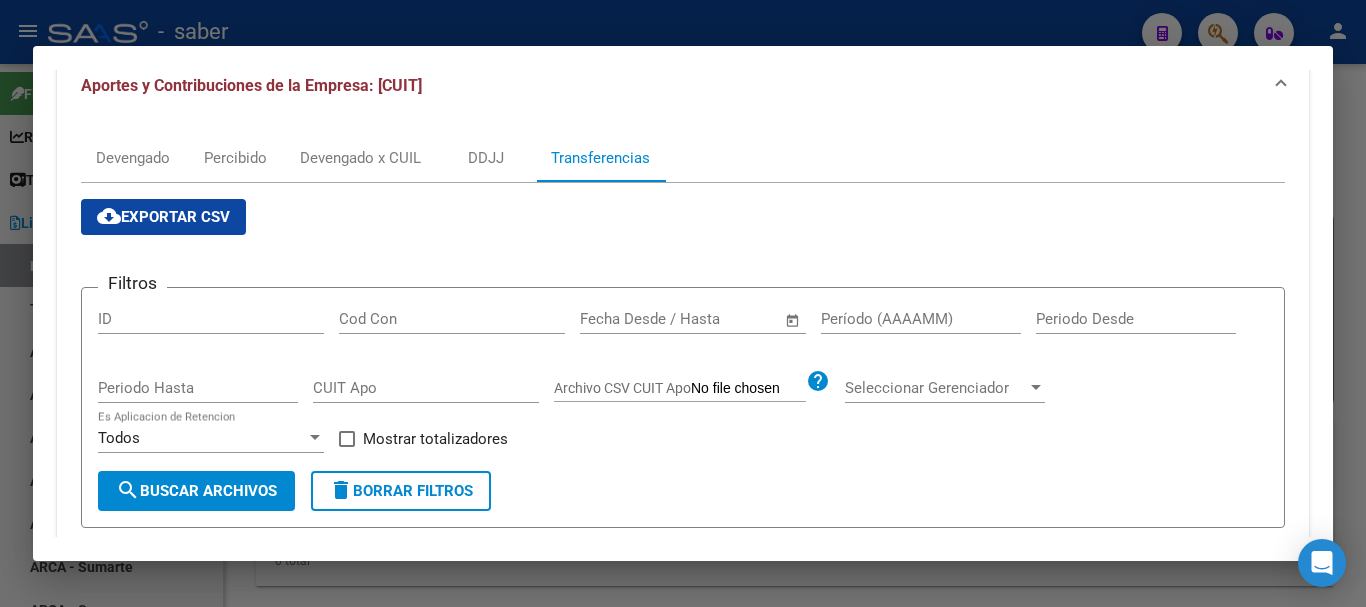 click at bounding box center [683, 303] 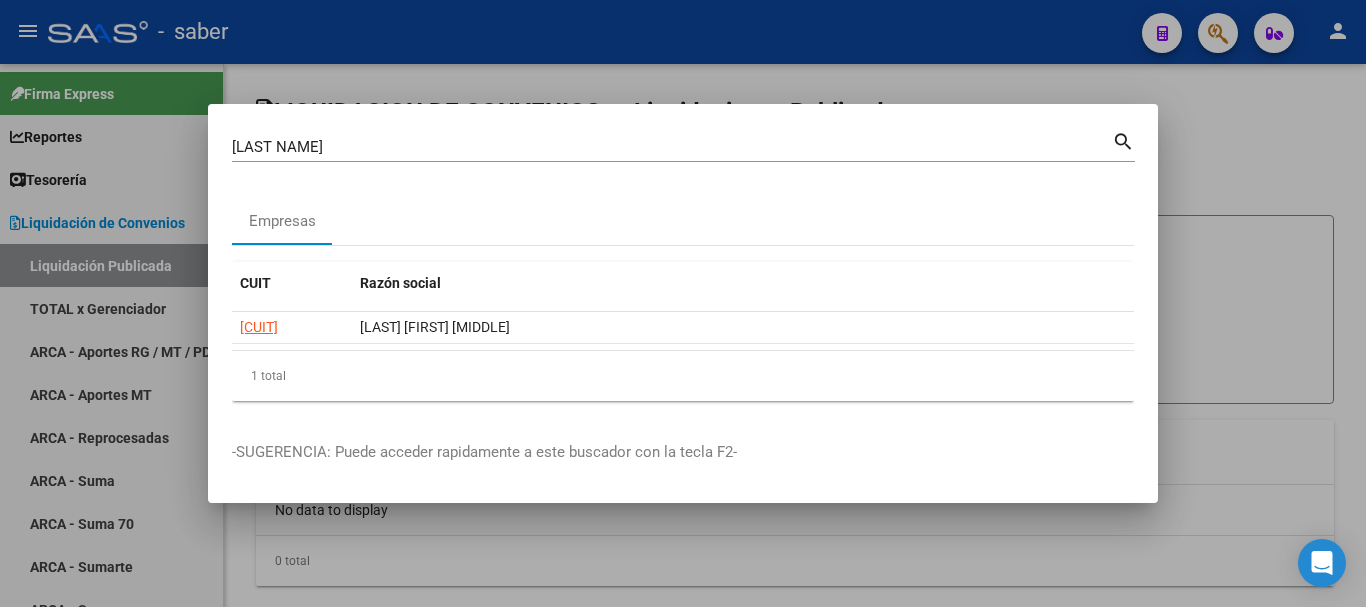 click at bounding box center [683, 303] 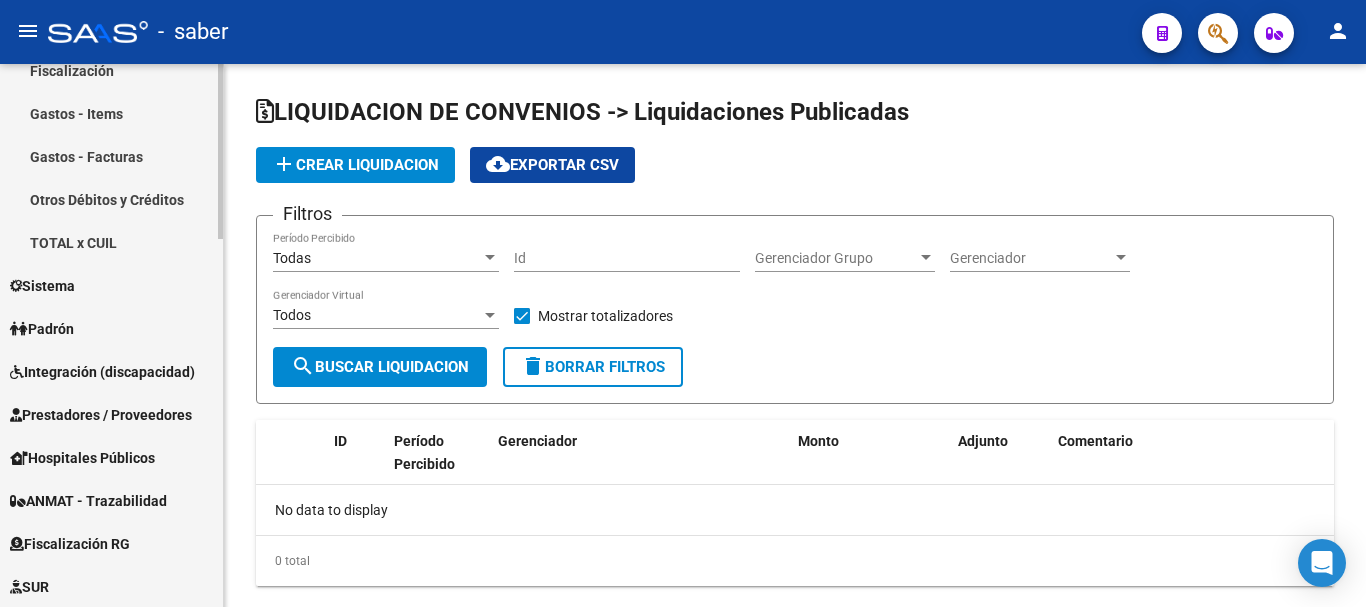 scroll, scrollTop: 800, scrollLeft: 0, axis: vertical 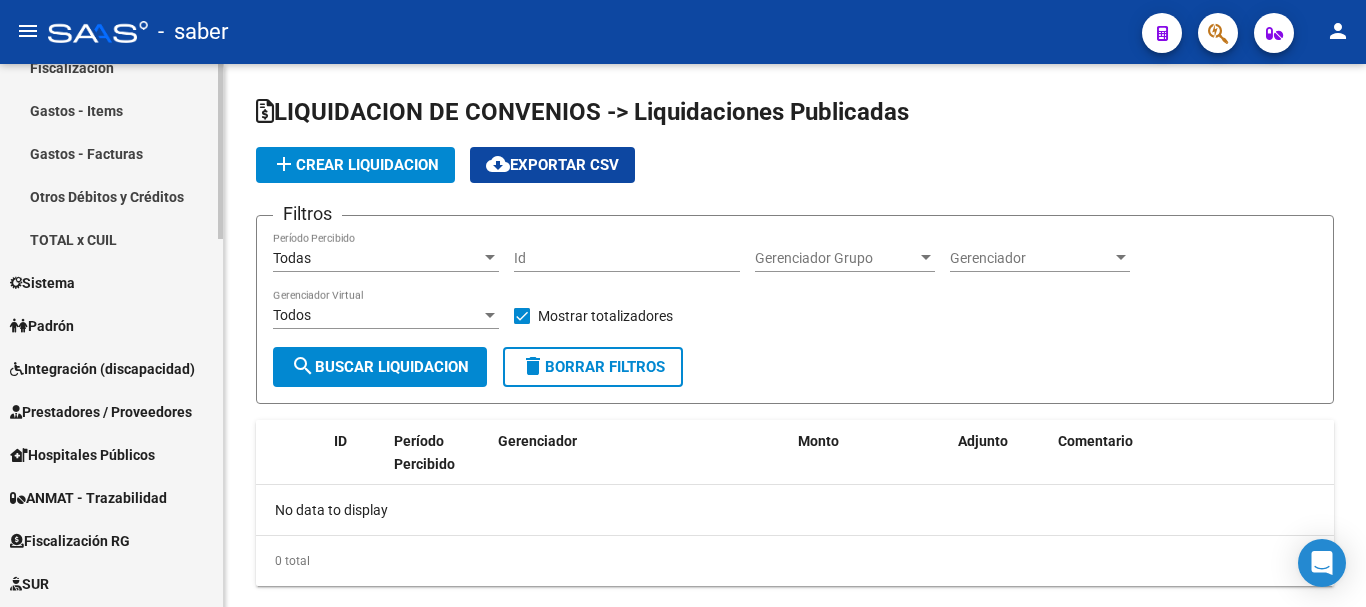click on "Fiscalización RG" at bounding box center (70, 541) 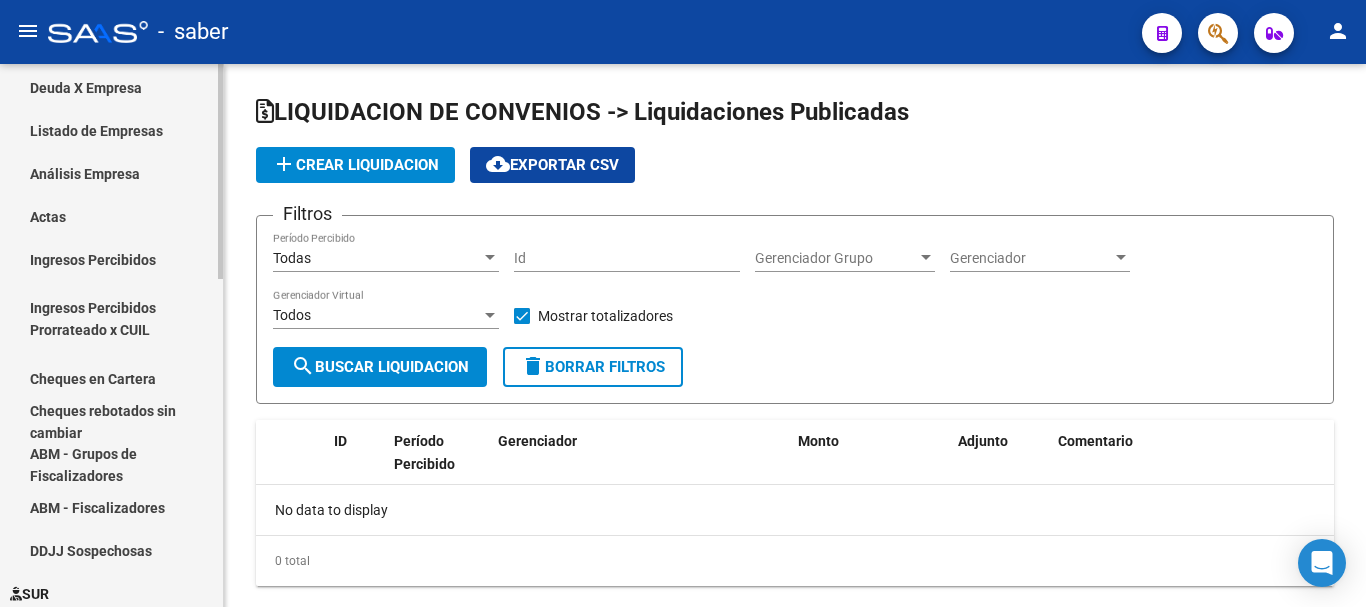 scroll, scrollTop: 331, scrollLeft: 0, axis: vertical 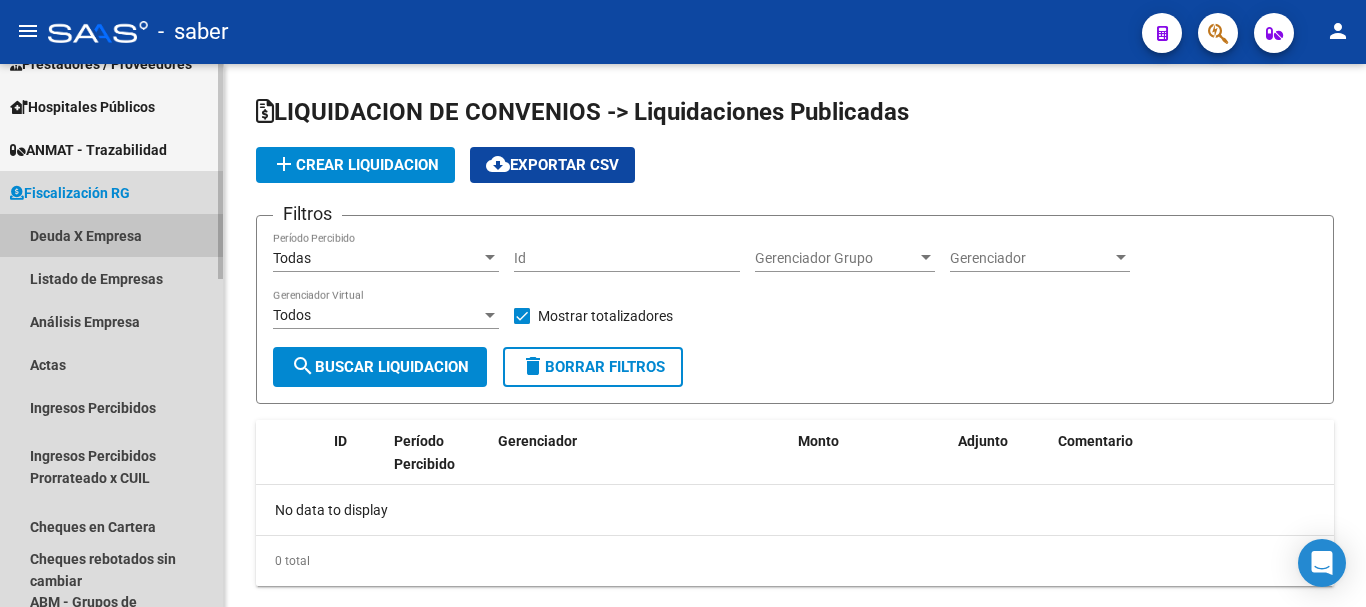 click on "Deuda X Empresa" at bounding box center (111, 235) 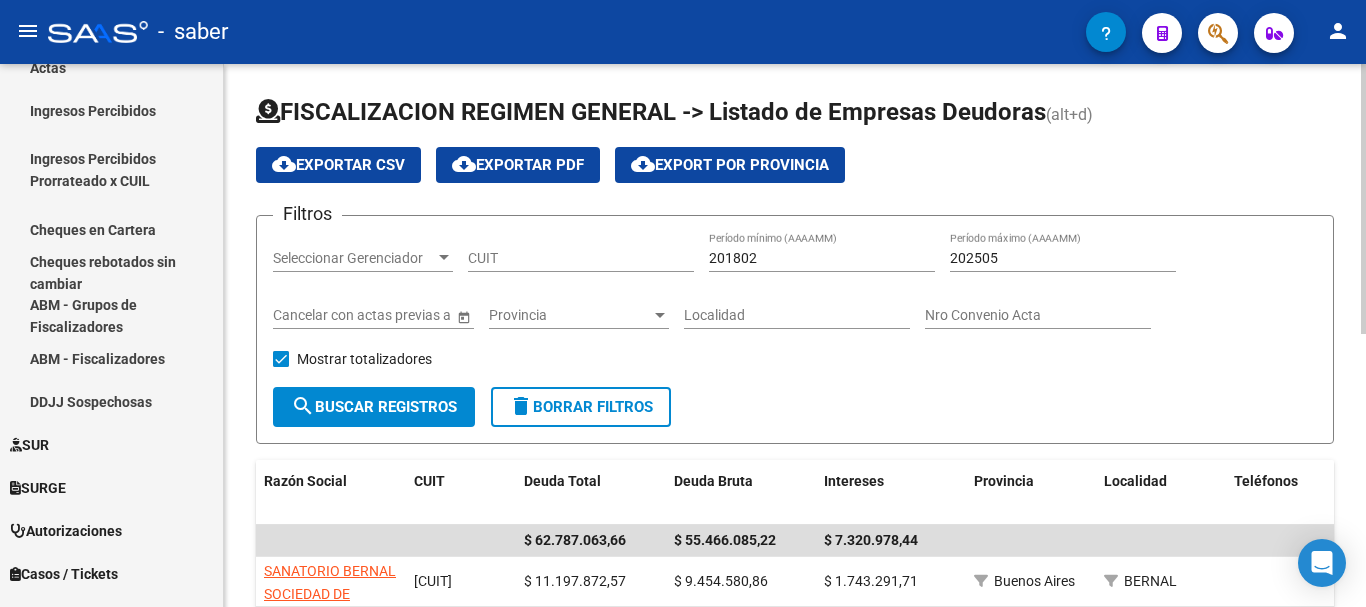 scroll, scrollTop: 631, scrollLeft: 0, axis: vertical 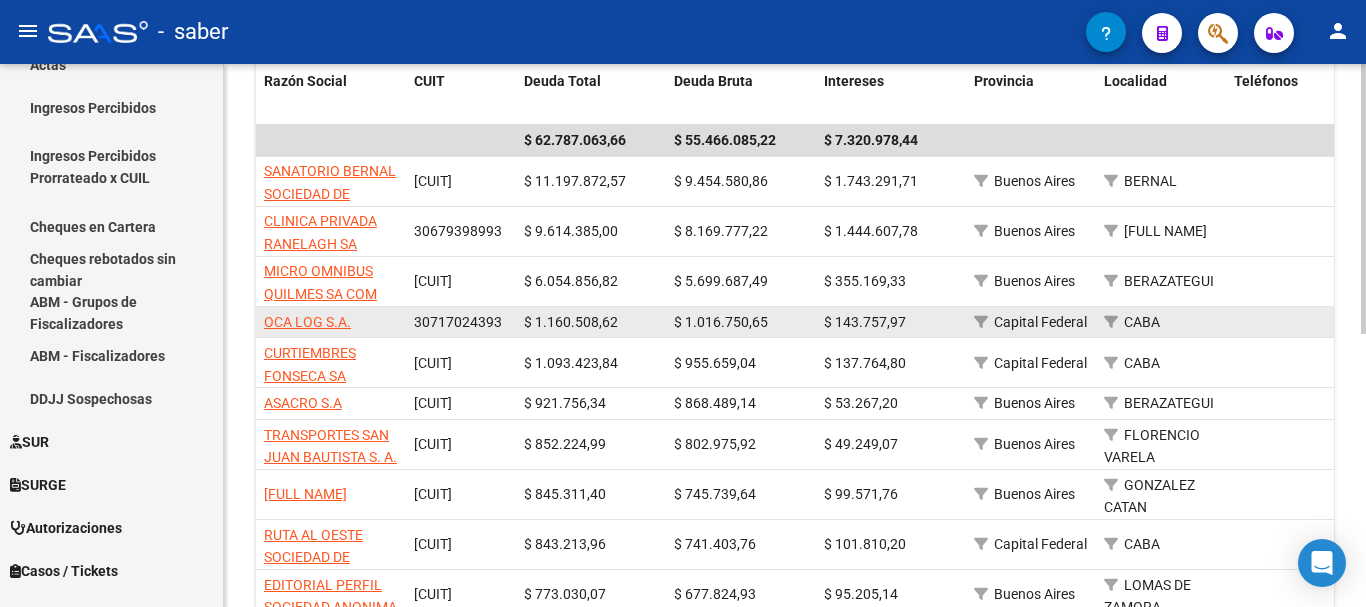 drag, startPoint x: 541, startPoint y: 320, endPoint x: 622, endPoint y: 321, distance: 81.00617 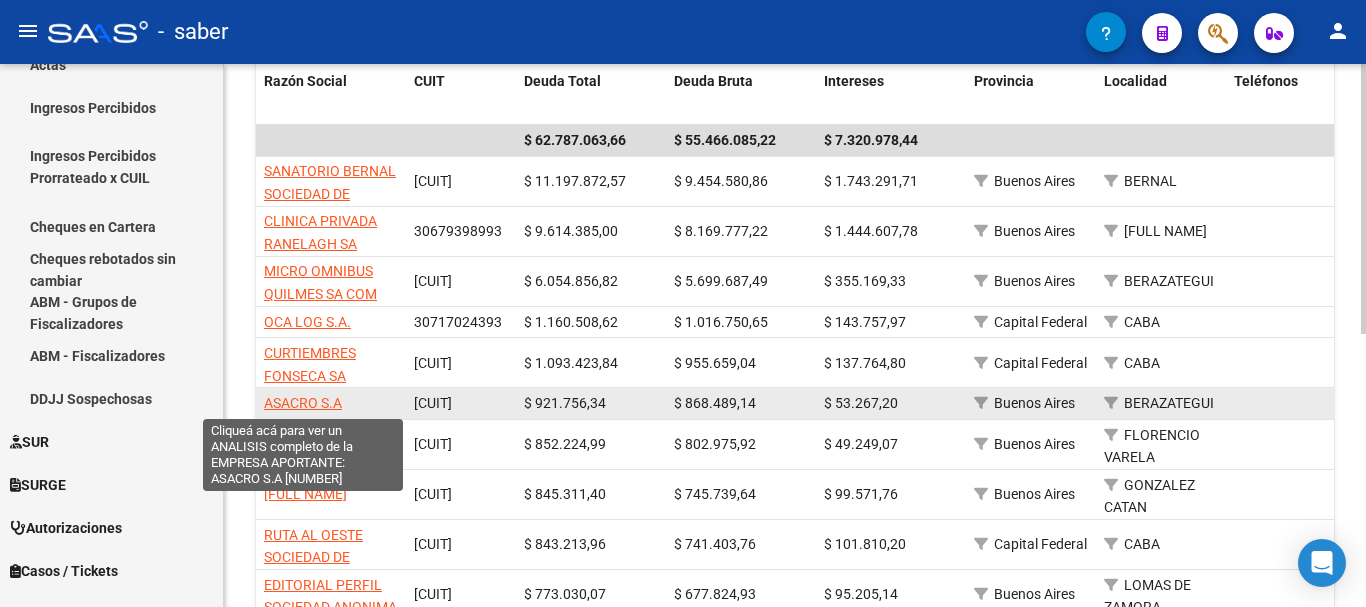 click on "ASACRO S.A" 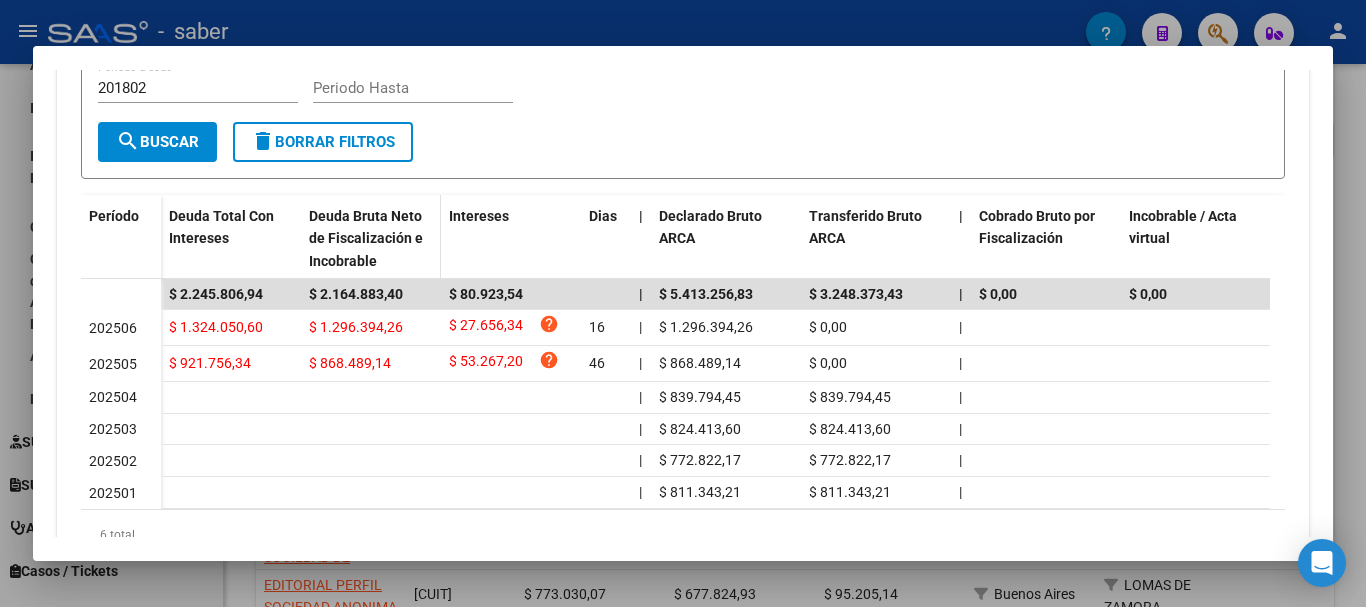 scroll, scrollTop: 500, scrollLeft: 0, axis: vertical 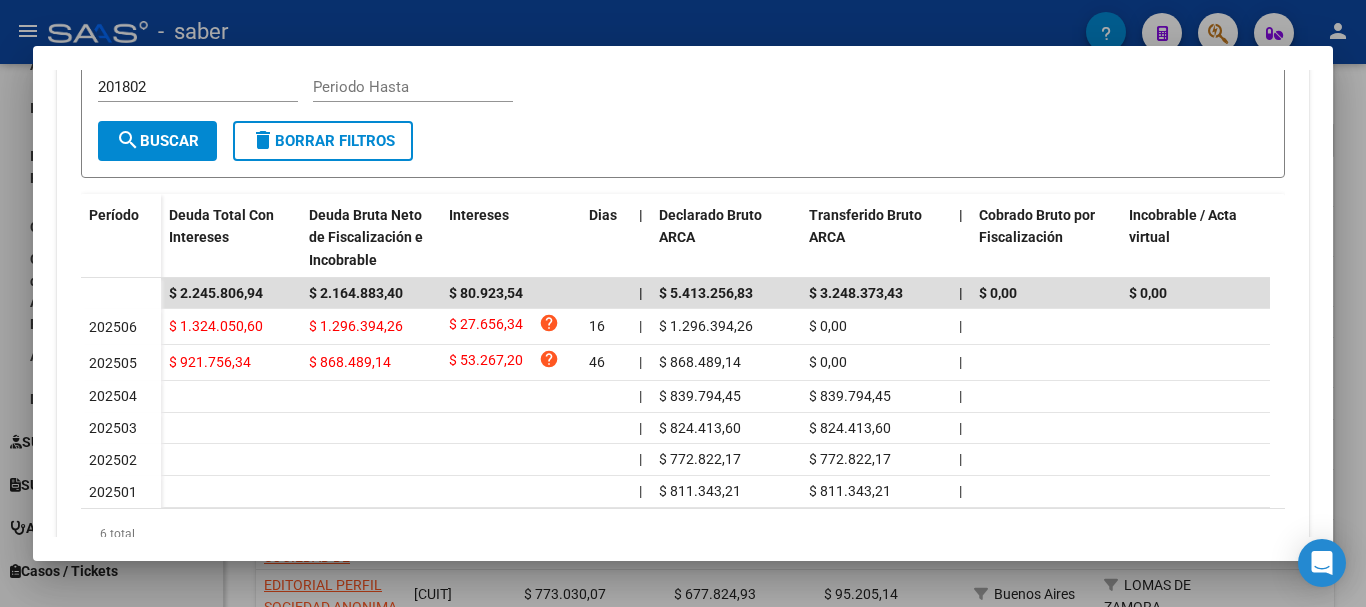click at bounding box center [683, 303] 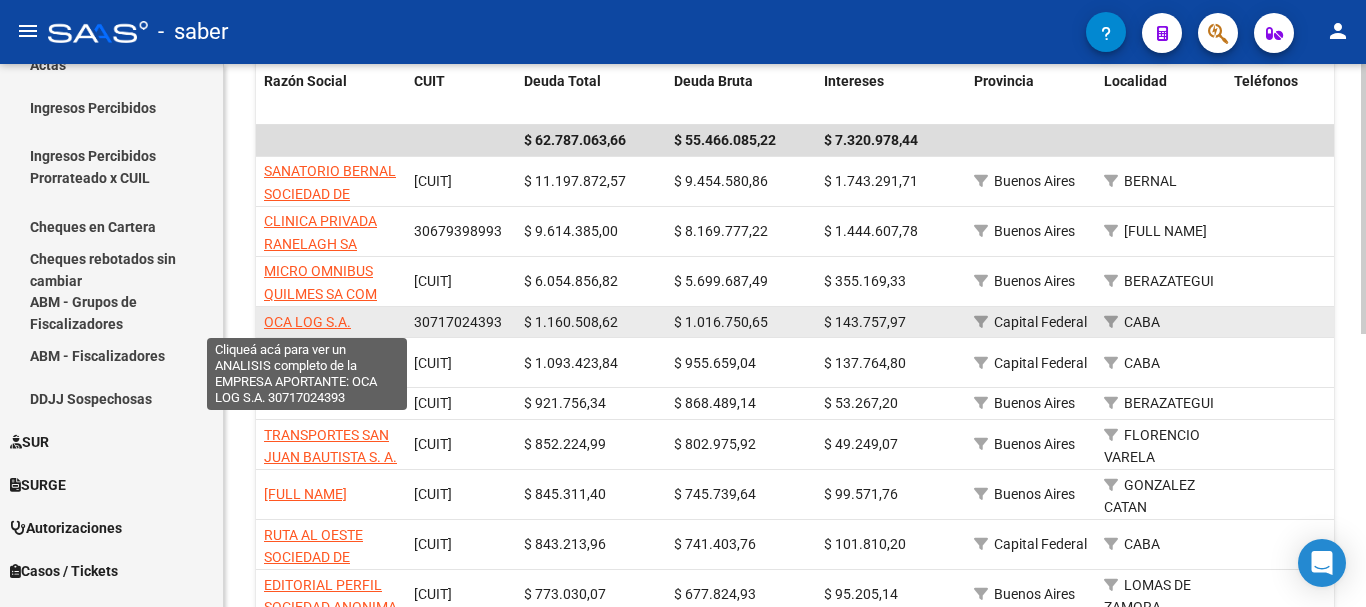 click on "OCA LOG  S.A." 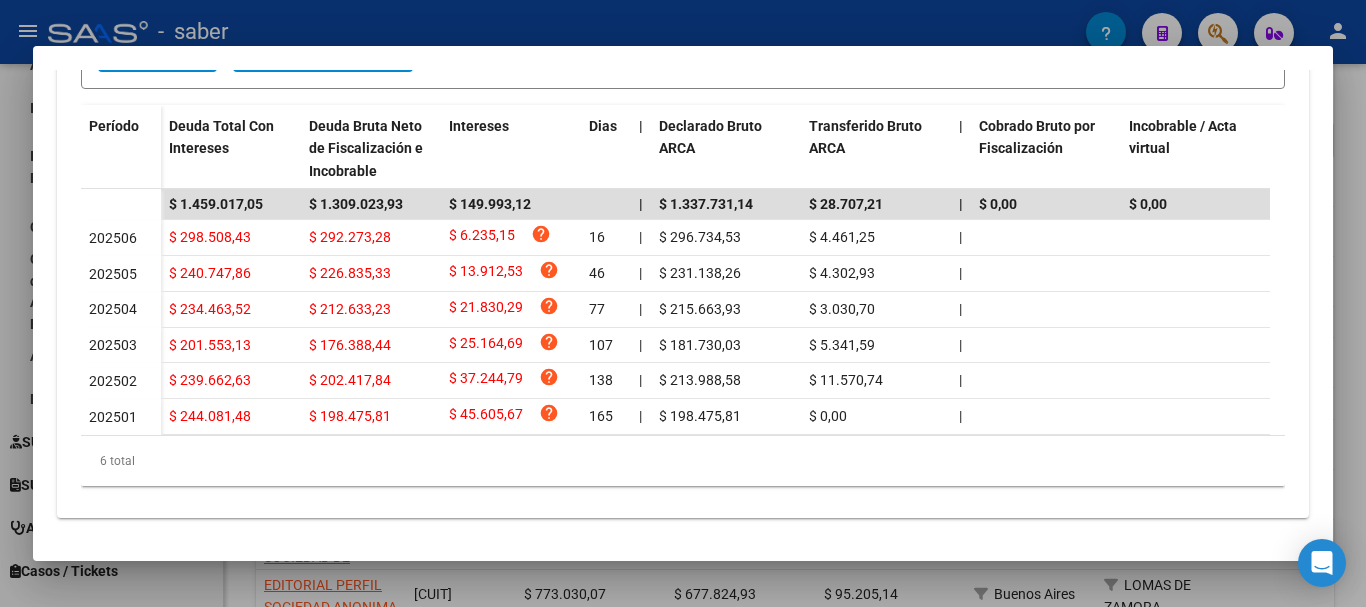 scroll, scrollTop: 613, scrollLeft: 0, axis: vertical 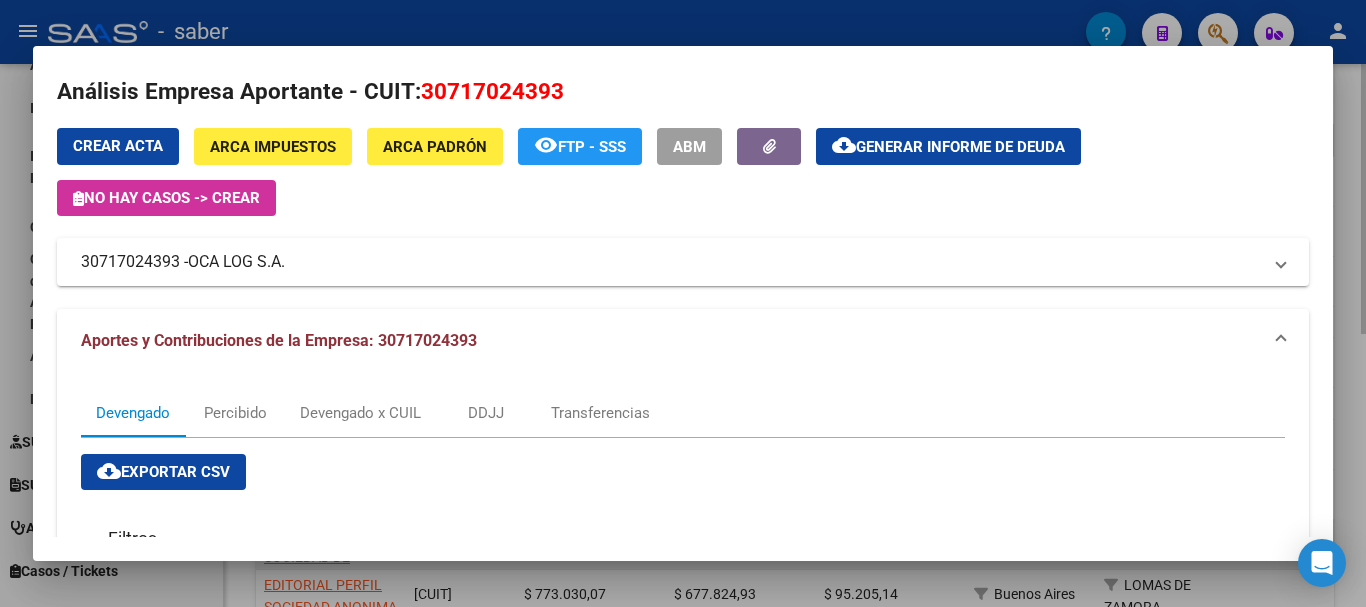 drag, startPoint x: 8, startPoint y: 331, endPoint x: 344, endPoint y: 553, distance: 402.7158 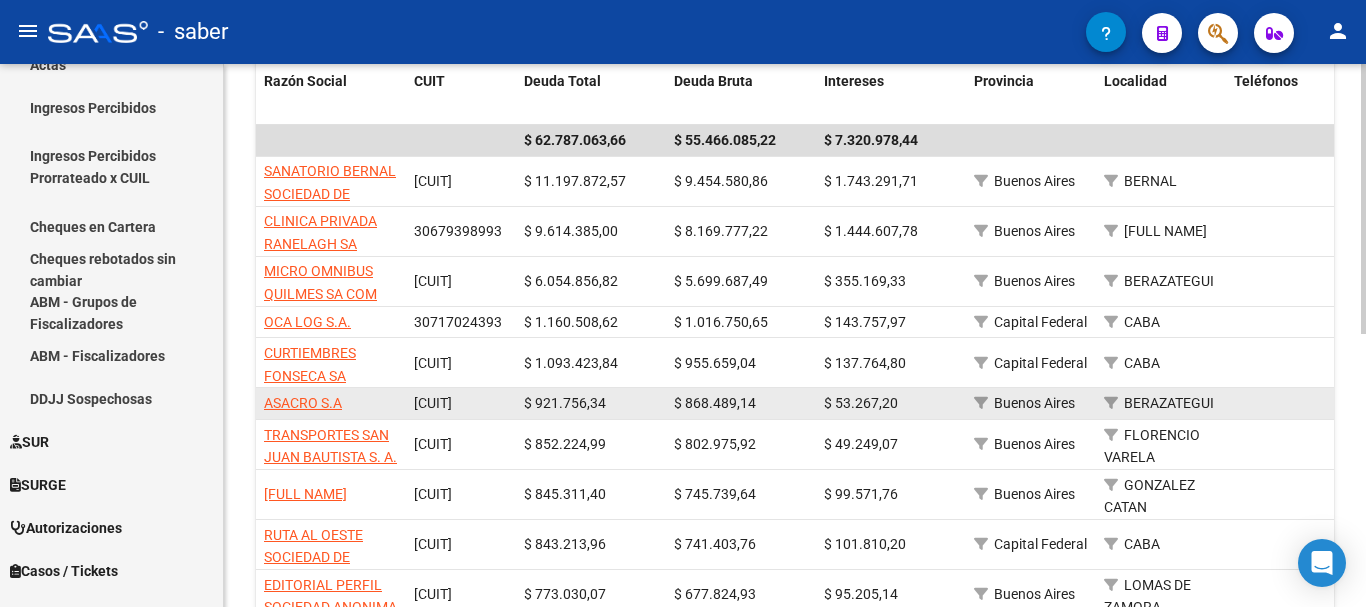 drag, startPoint x: 409, startPoint y: 403, endPoint x: 496, endPoint y: 403, distance: 87 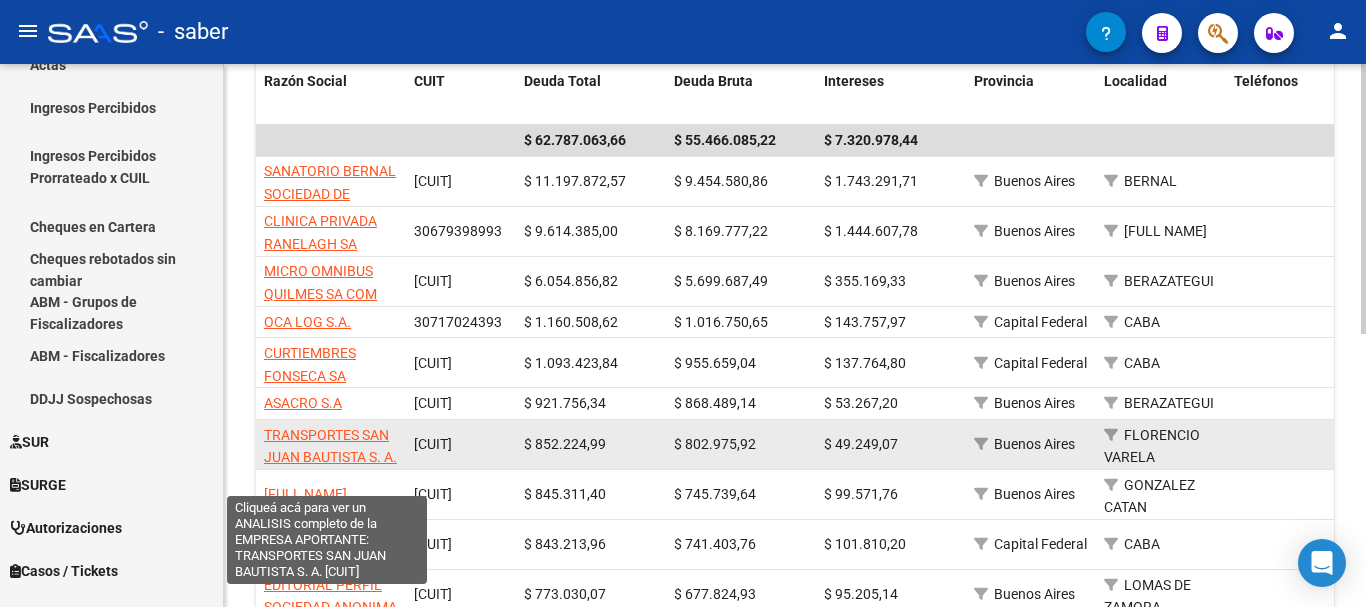click on "TRANSPORTES SAN JUAN BAUTISTA S. A." 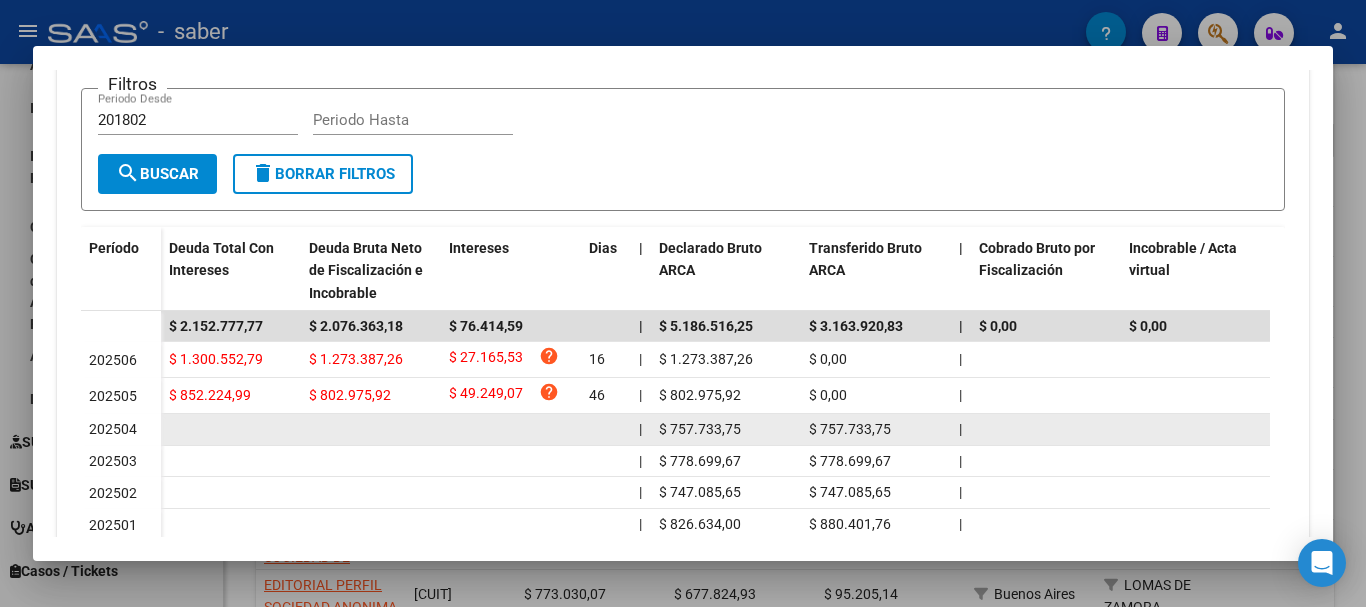 scroll, scrollTop: 500, scrollLeft: 0, axis: vertical 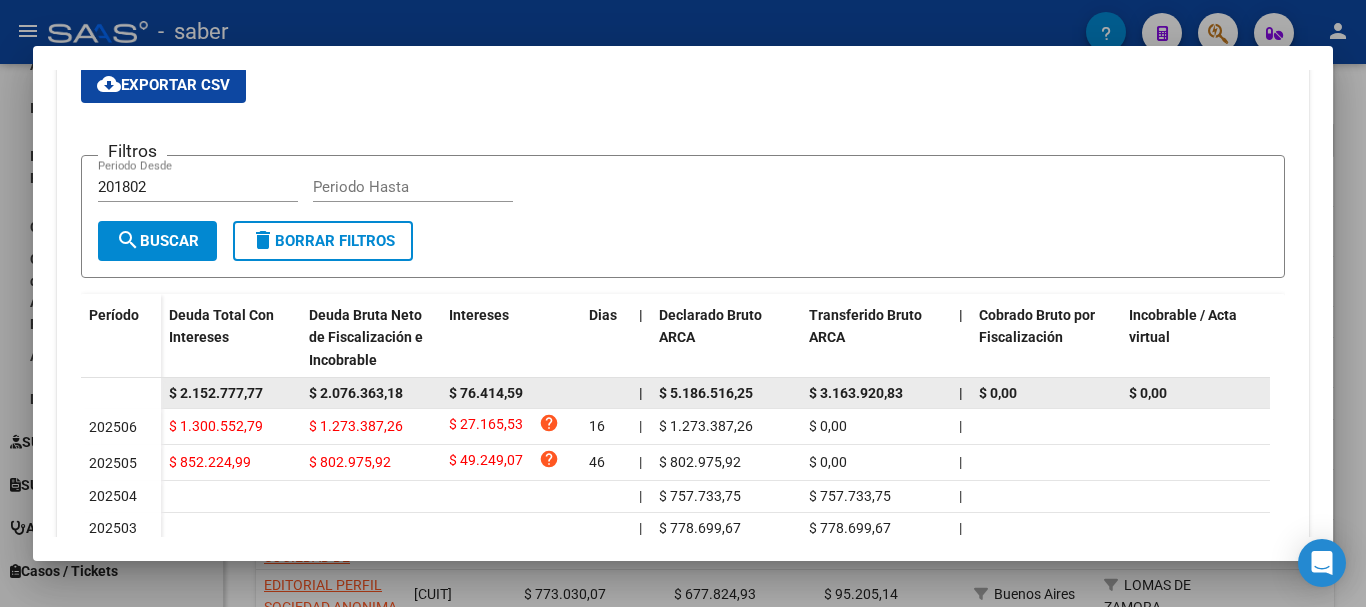 drag, startPoint x: 220, startPoint y: 389, endPoint x: 249, endPoint y: 390, distance: 29.017237 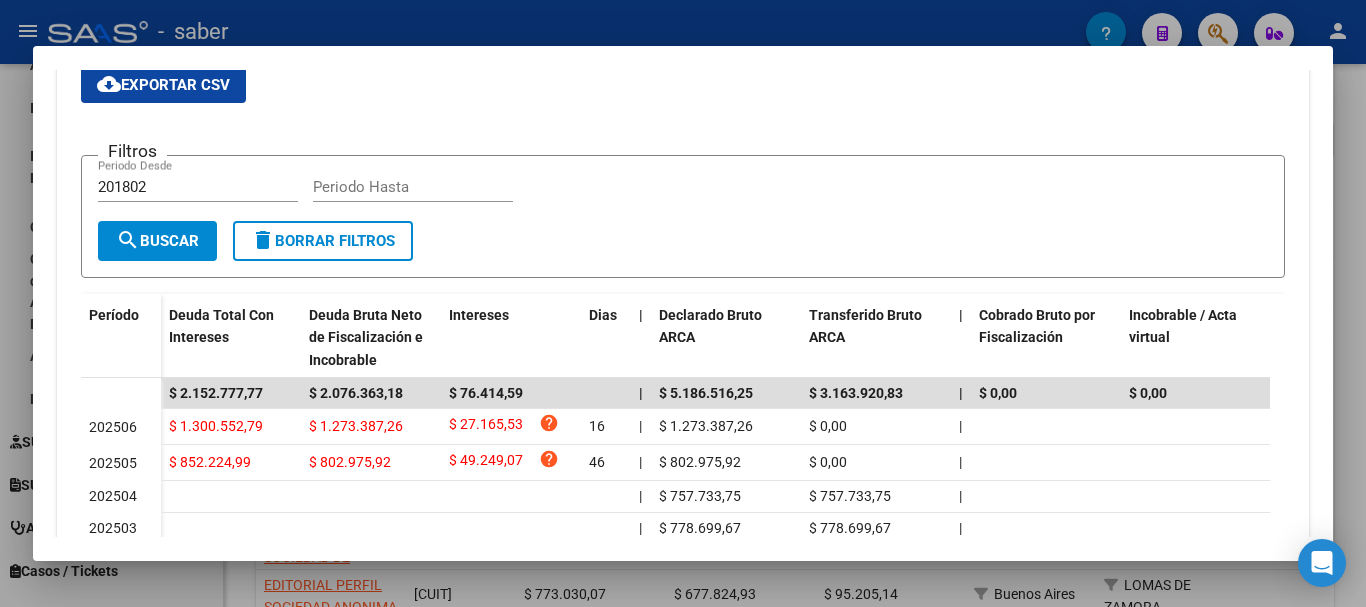 click at bounding box center (683, 303) 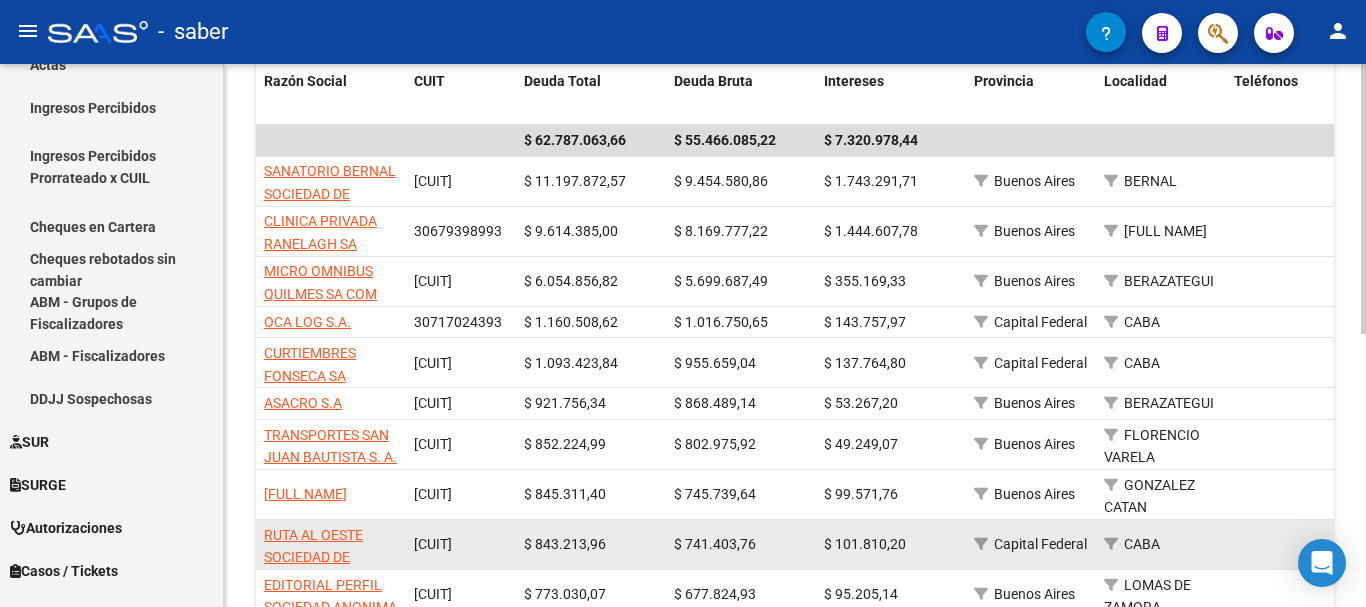 scroll, scrollTop: 500, scrollLeft: 0, axis: vertical 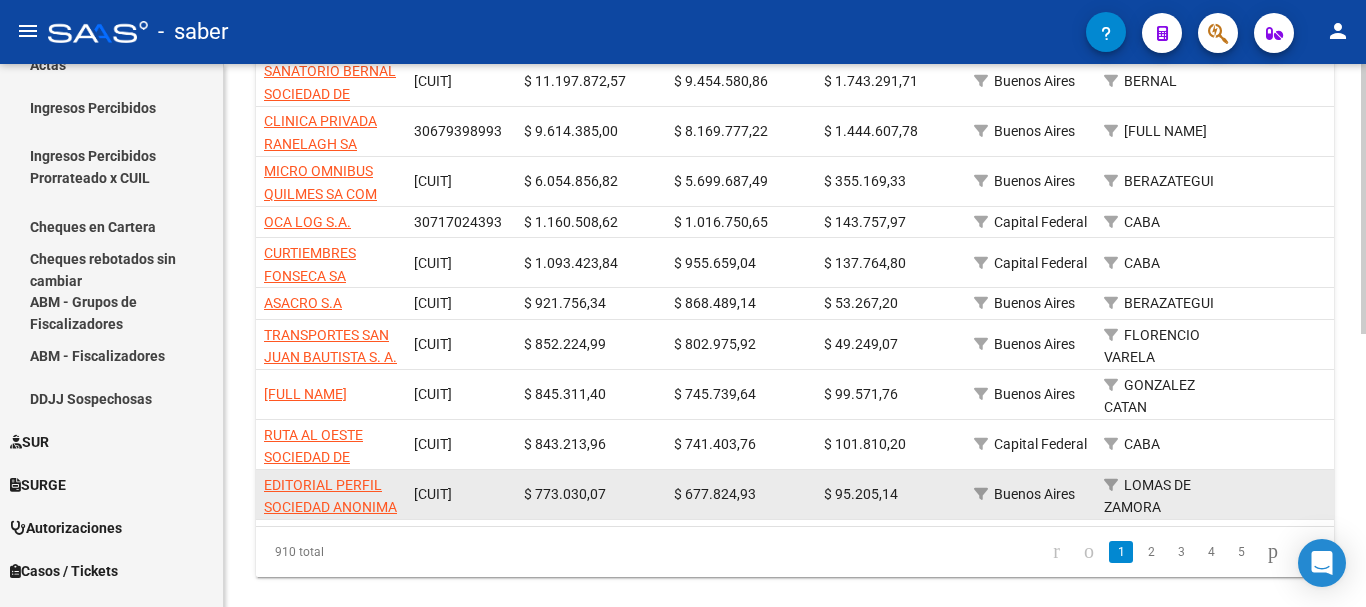 click on "EDITORIAL PERFIL SOCIEDAD ANONIMA SOC. ANONIMA" 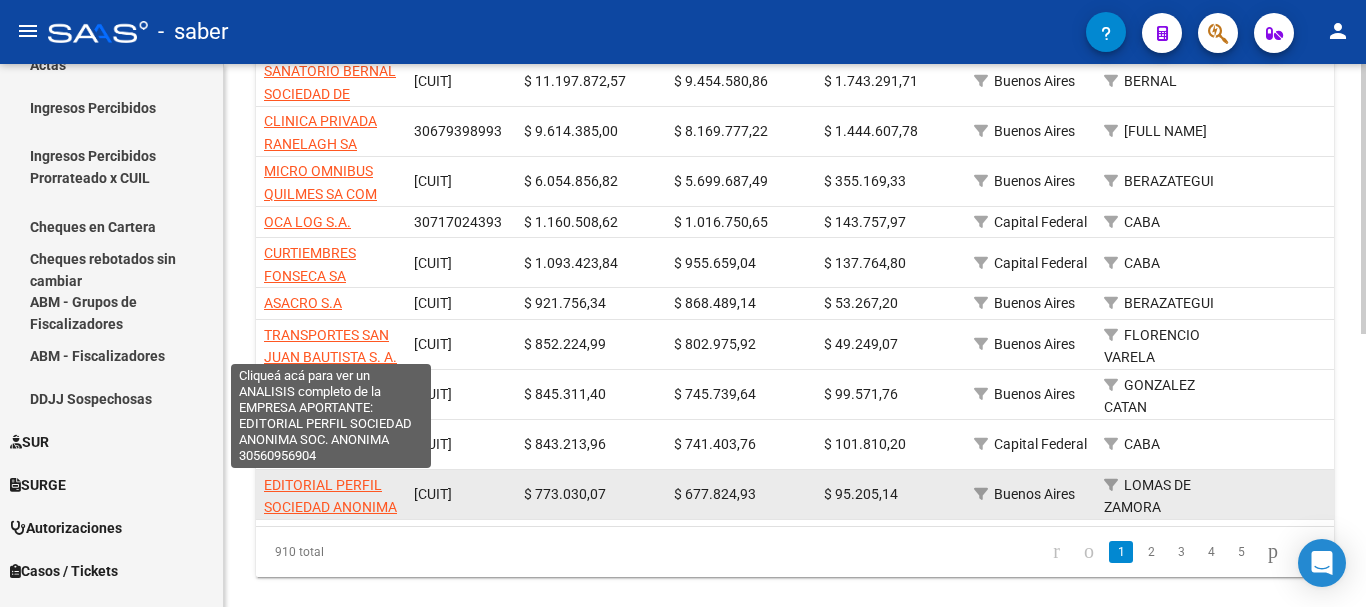 click on "EDITORIAL PERFIL SOCIEDAD ANONIMA SOC. ANONIMA" 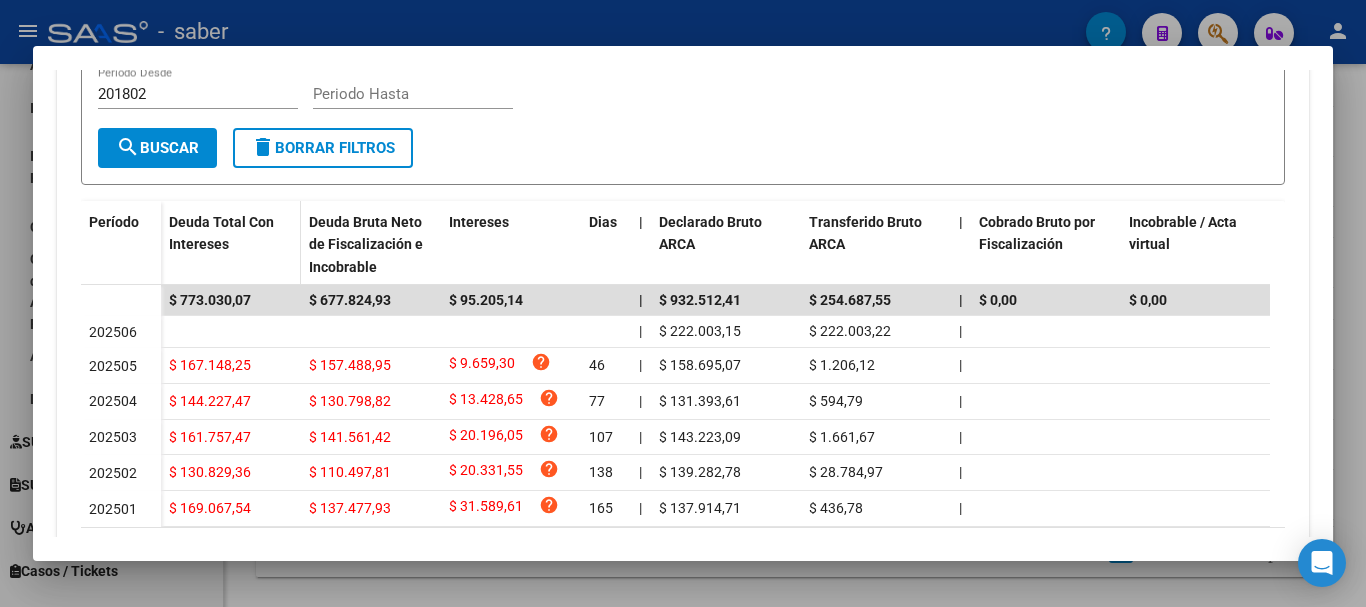 scroll, scrollTop: 500, scrollLeft: 0, axis: vertical 